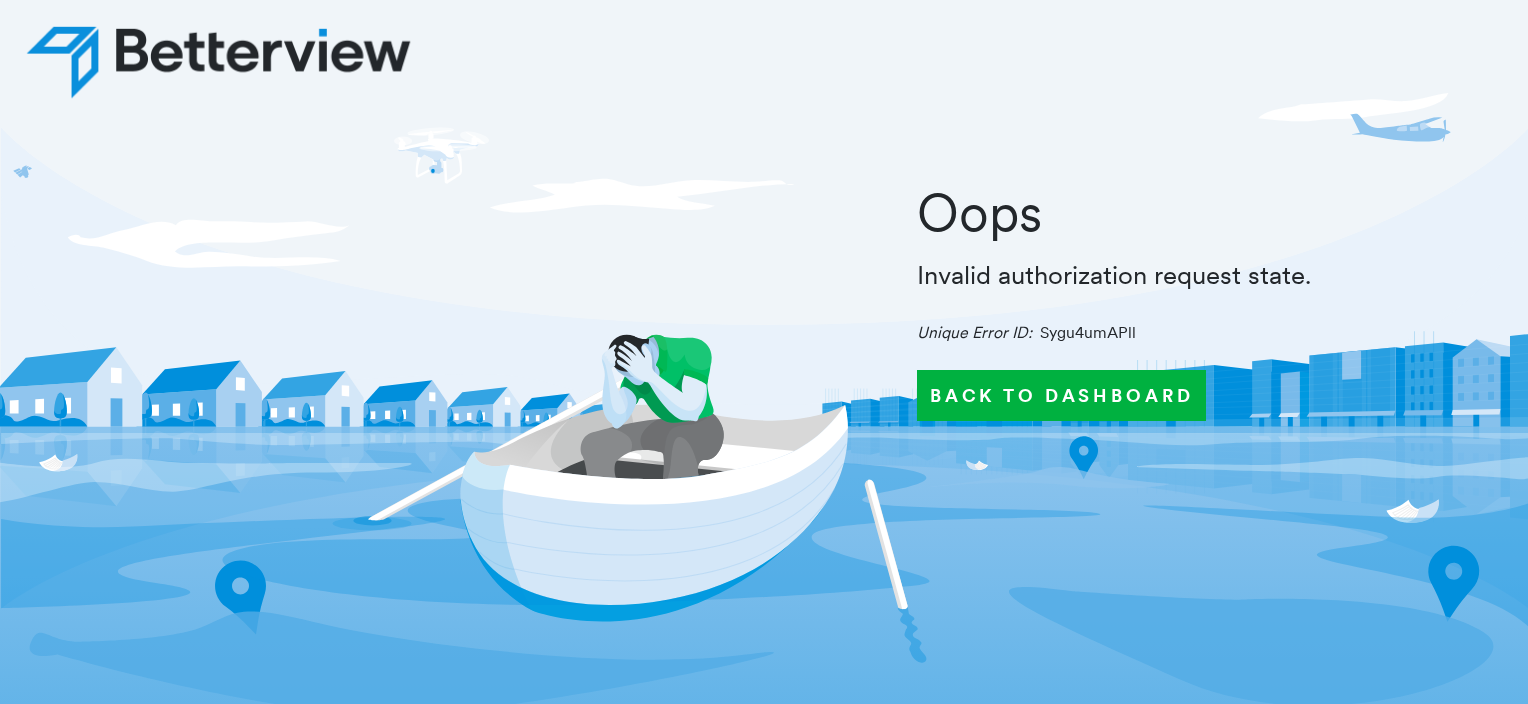 scroll, scrollTop: 0, scrollLeft: 0, axis: both 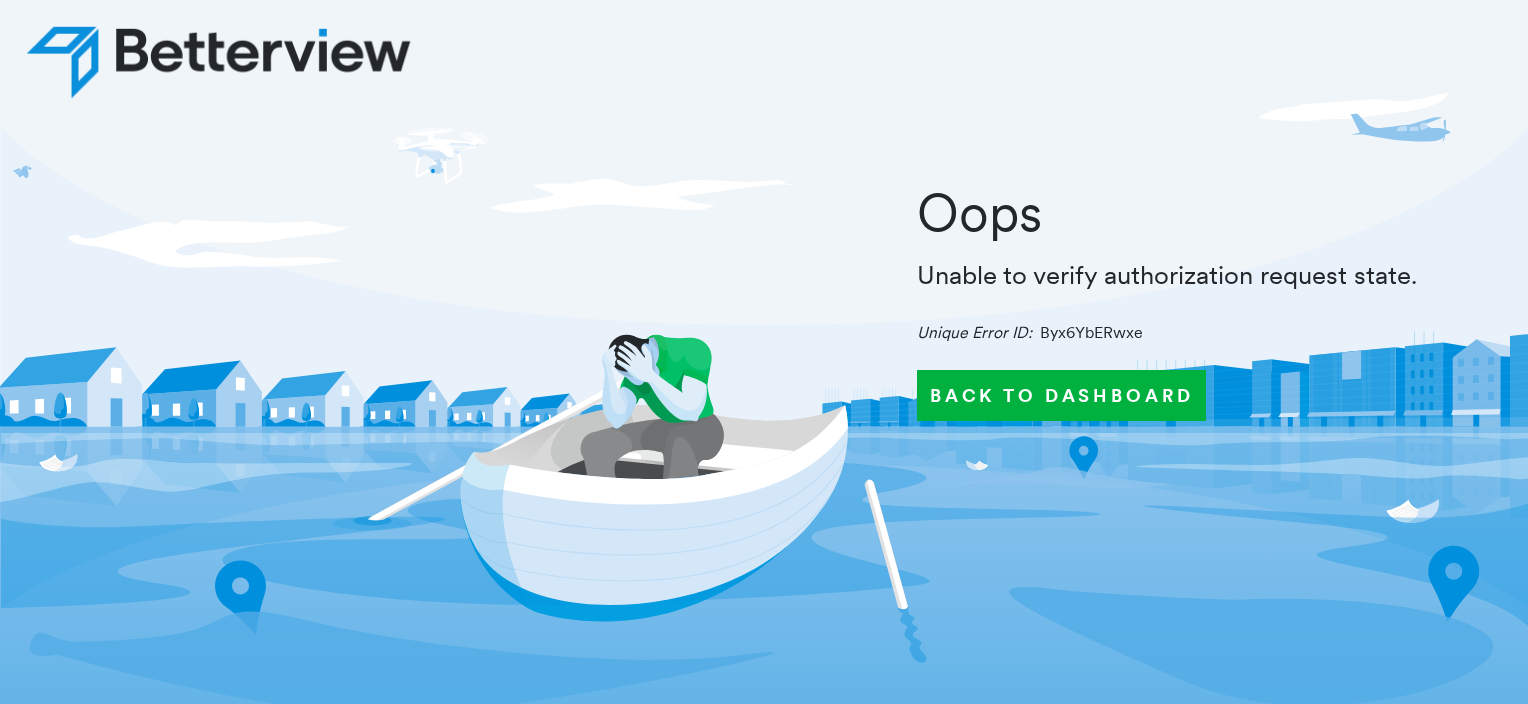 click on "Back to Dashboard" at bounding box center (1062, 395) 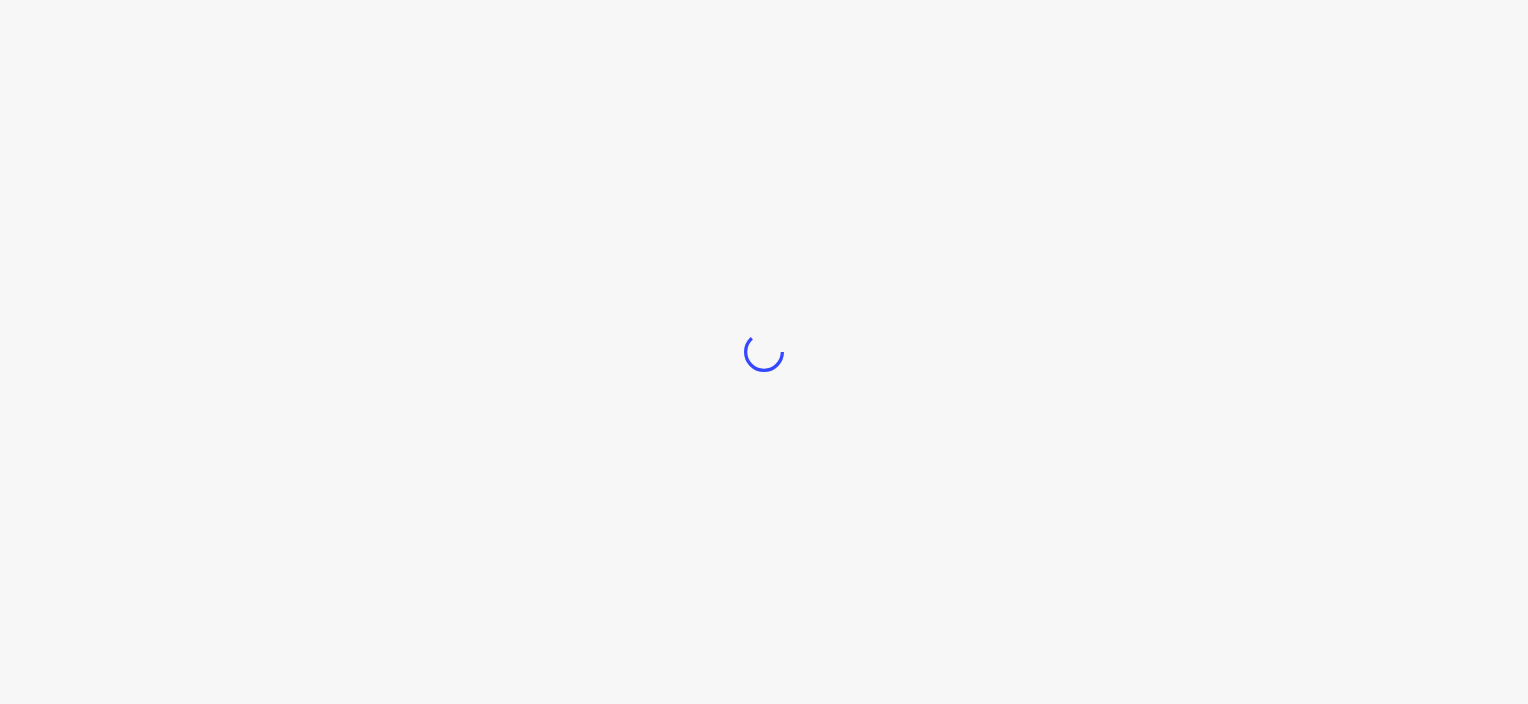scroll, scrollTop: 0, scrollLeft: 0, axis: both 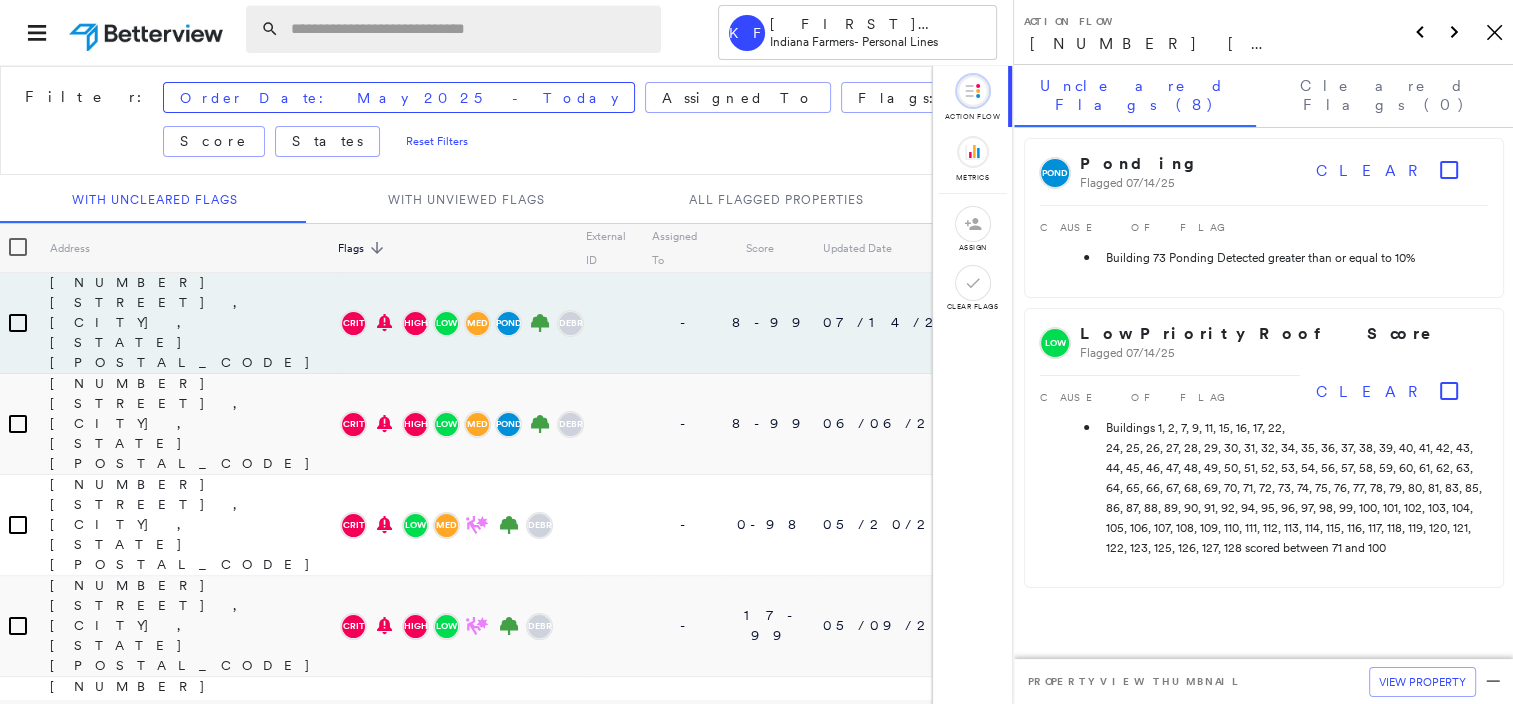 click at bounding box center (470, 29) 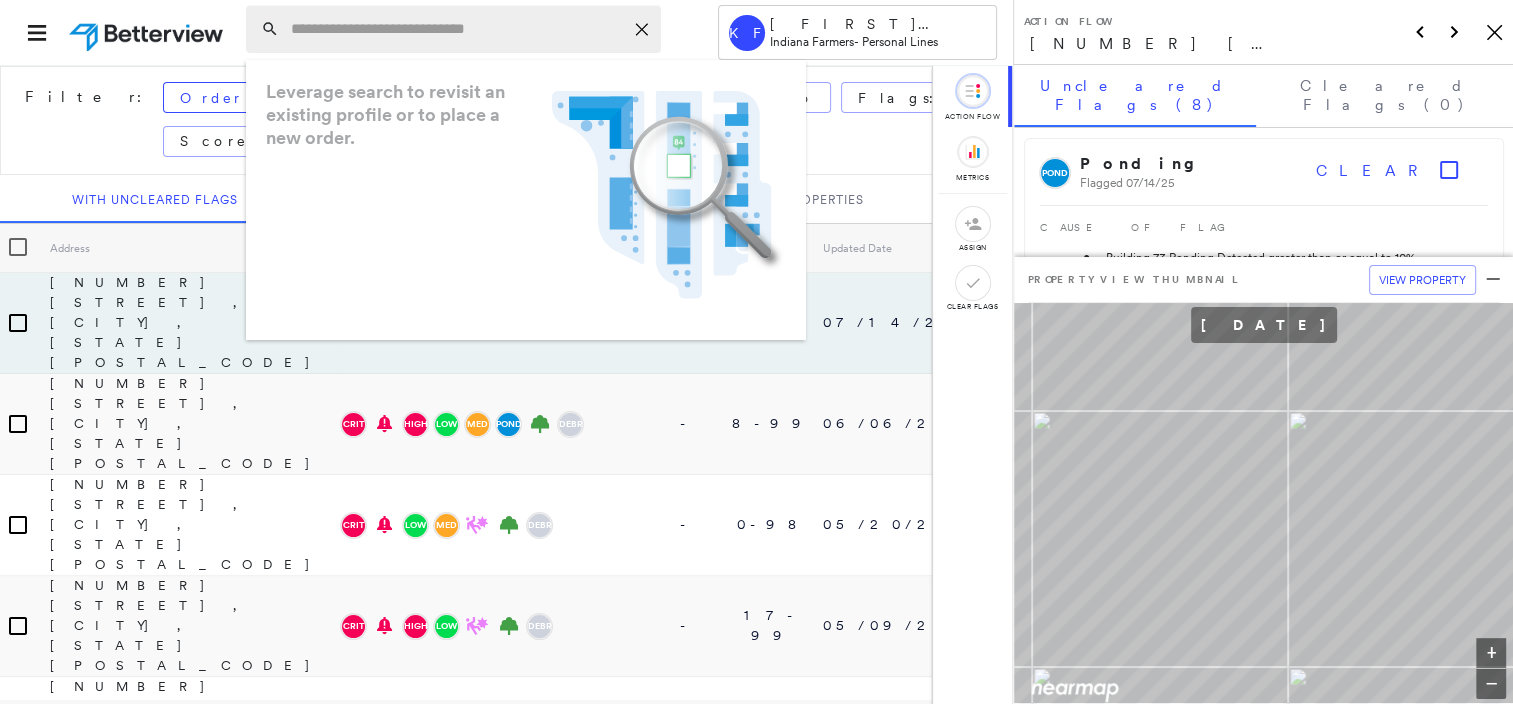 paste on "**********" 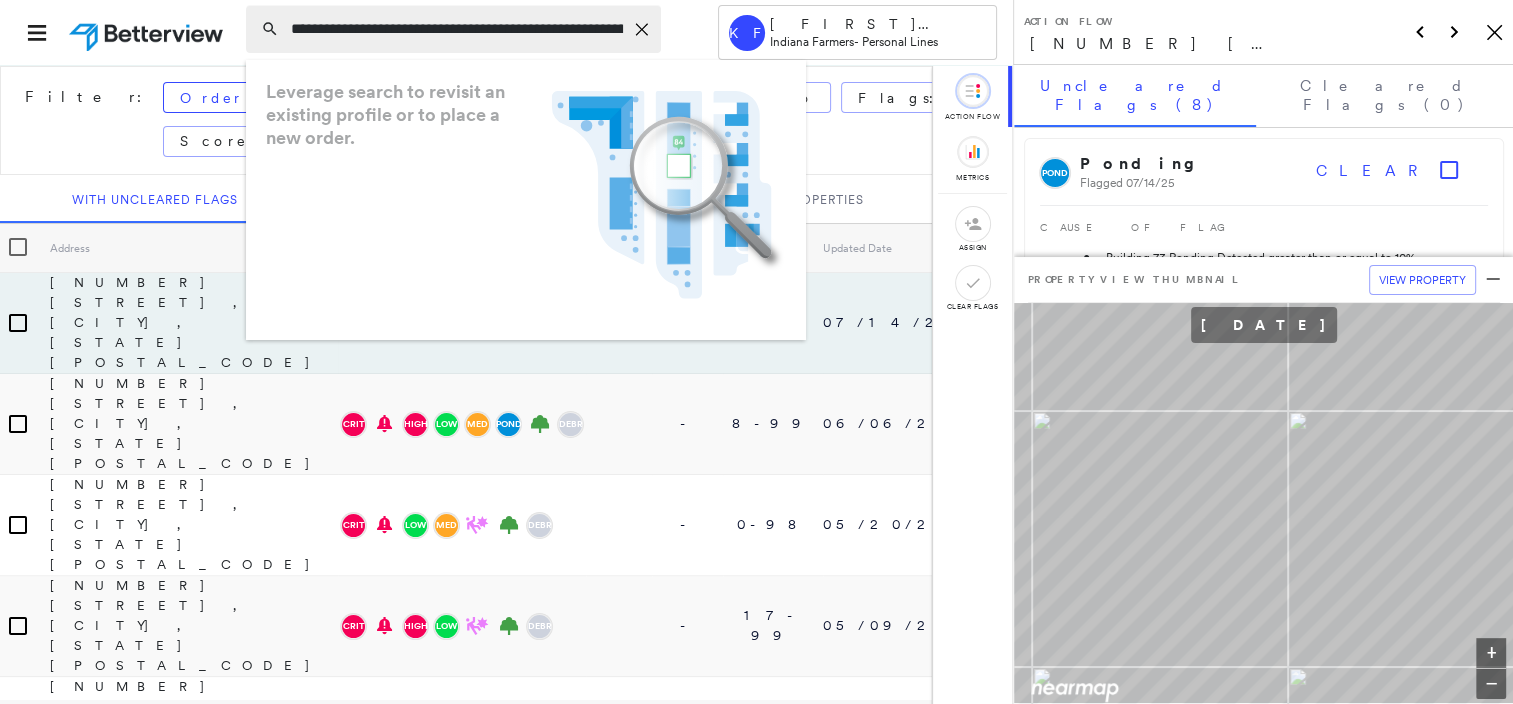 scroll, scrollTop: 0, scrollLeft: 136, axis: horizontal 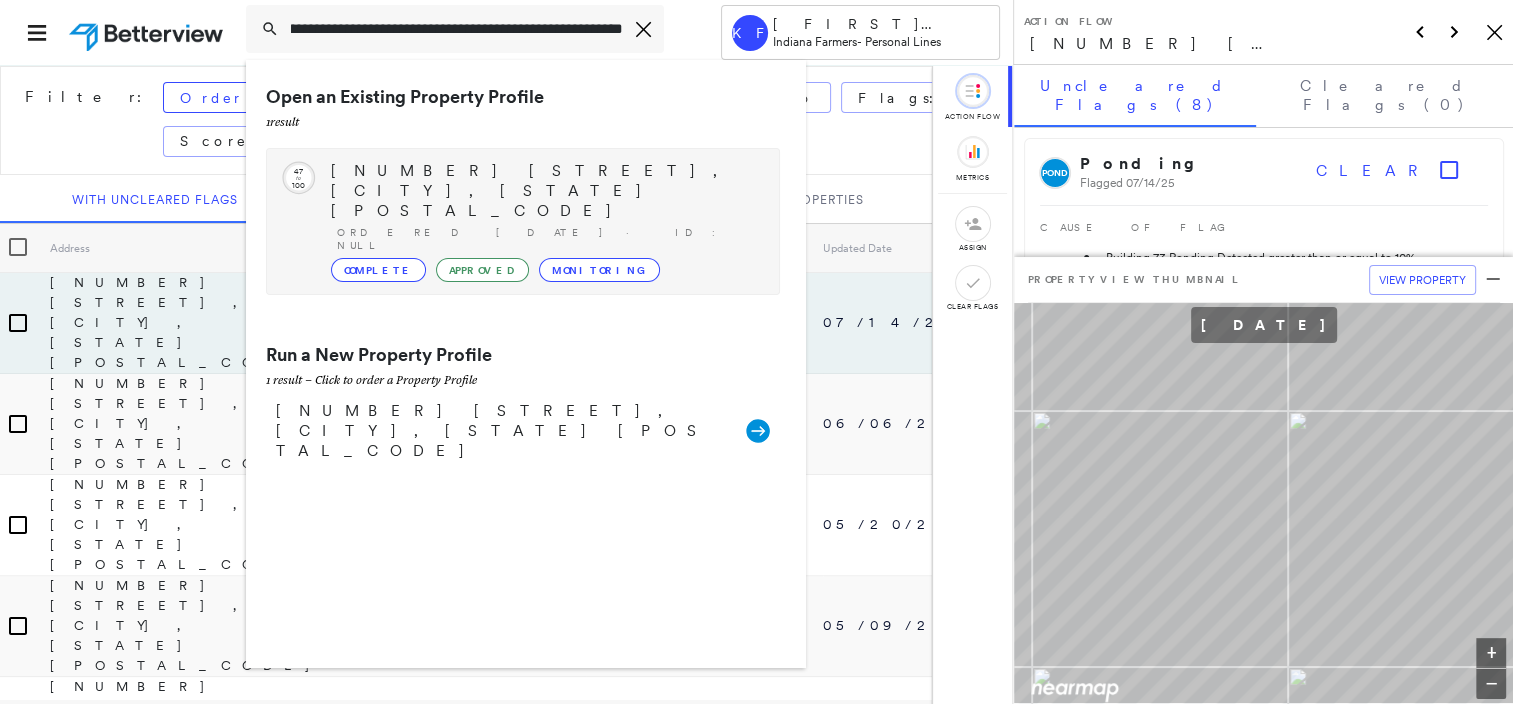 type on "**********" 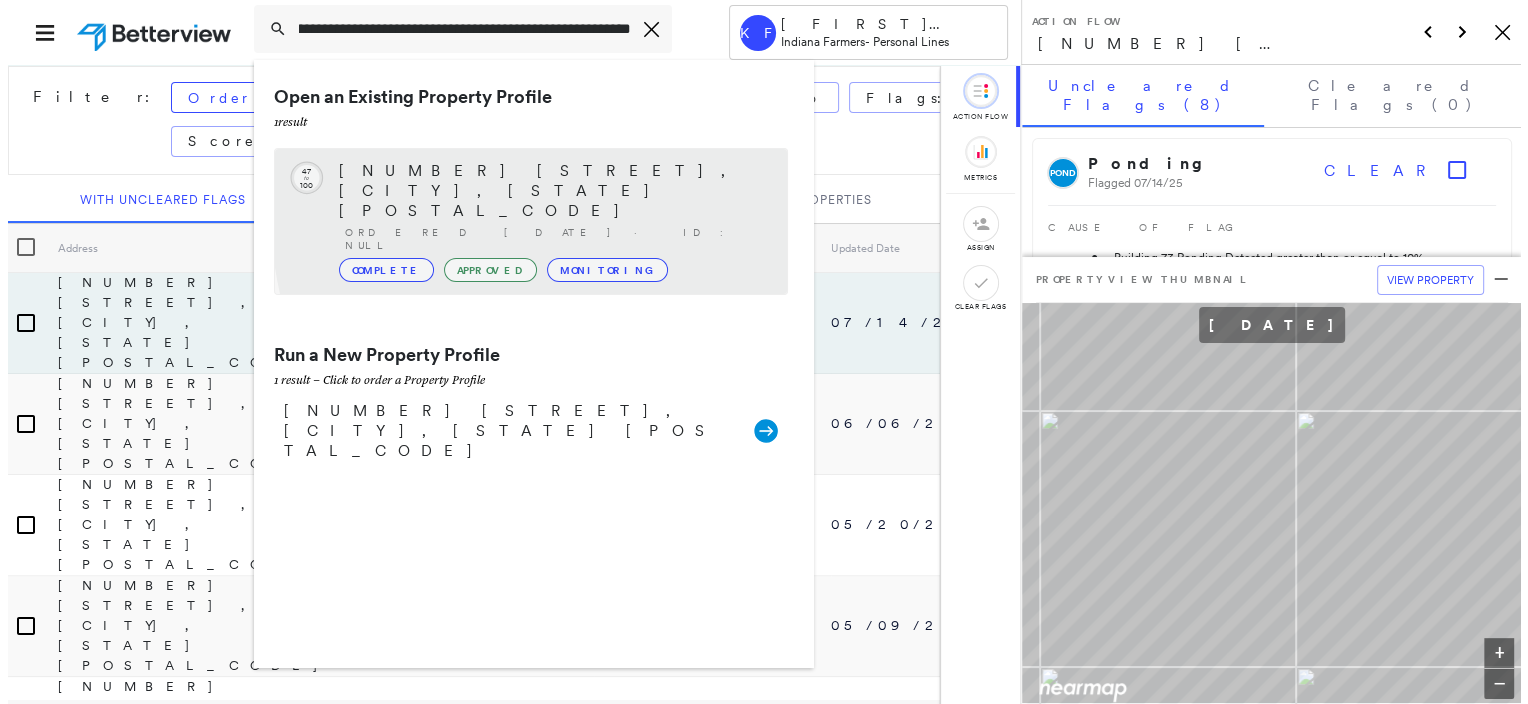 scroll, scrollTop: 0, scrollLeft: 0, axis: both 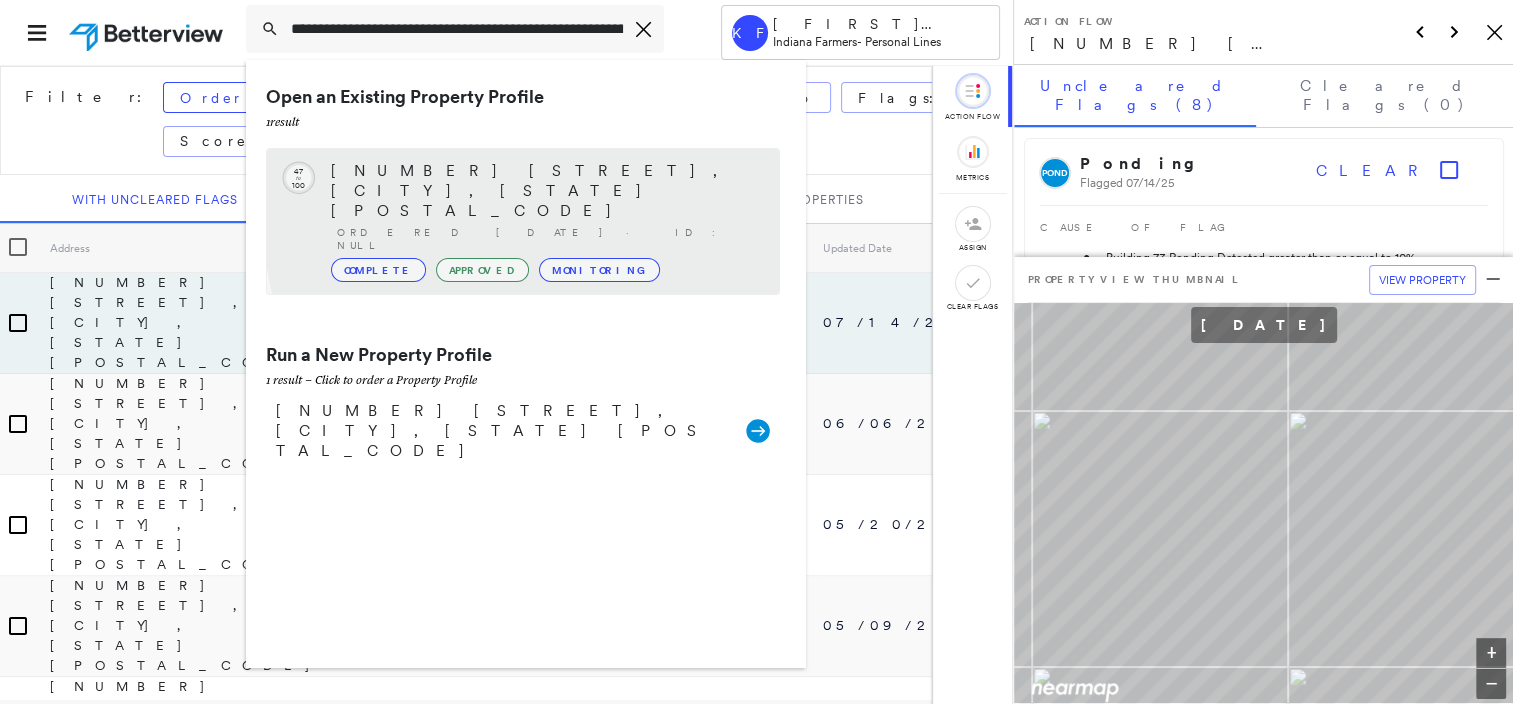 click on "Complete Approved Monitoring" at bounding box center [545, 270] 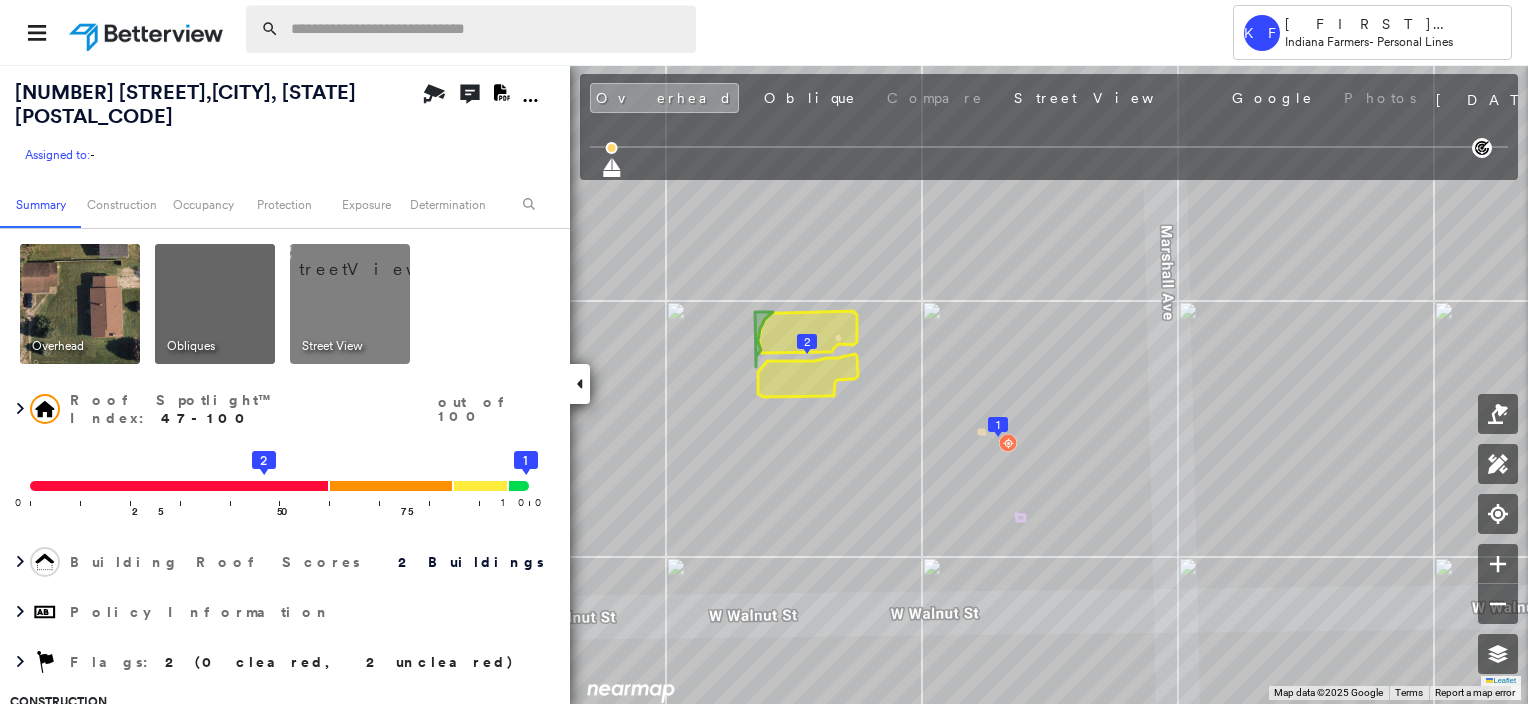 click at bounding box center [487, 29] 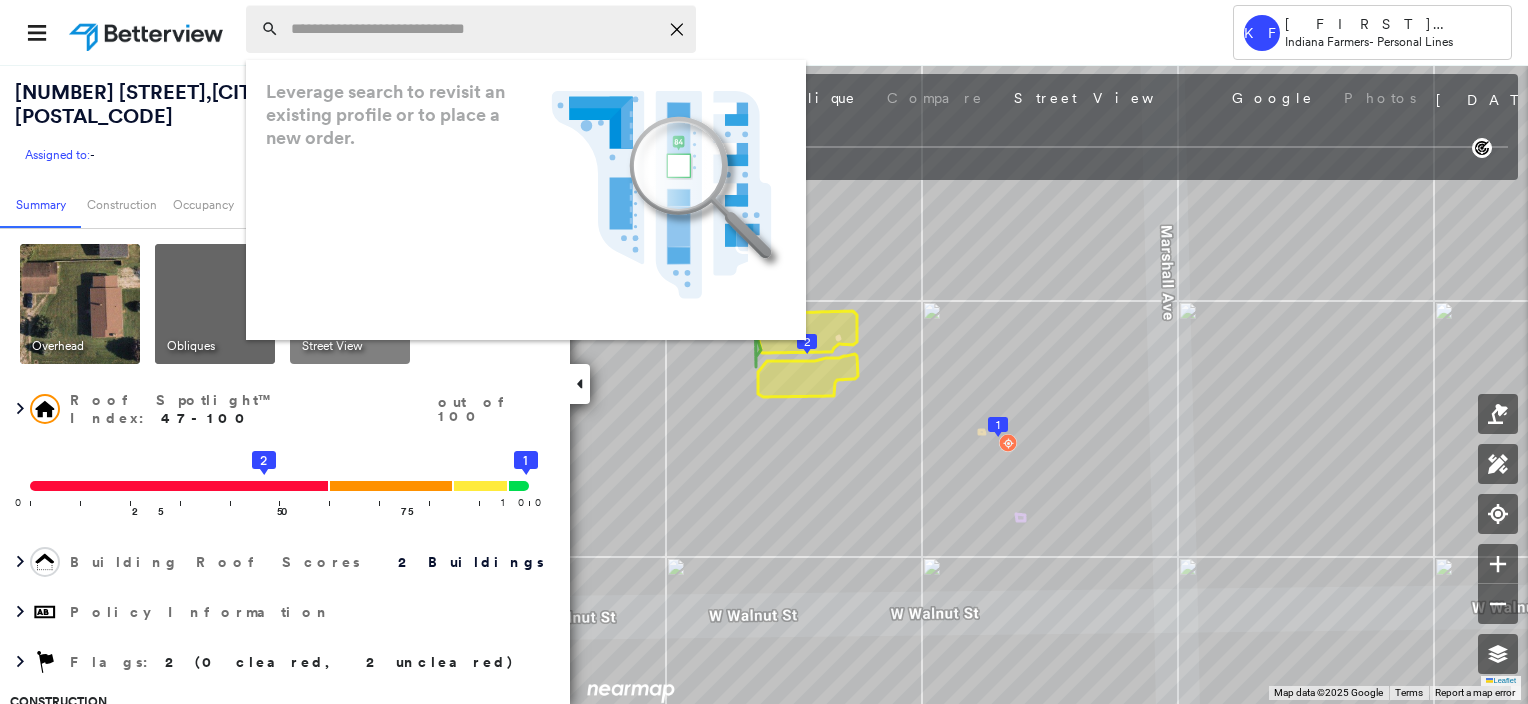 paste on "**********" 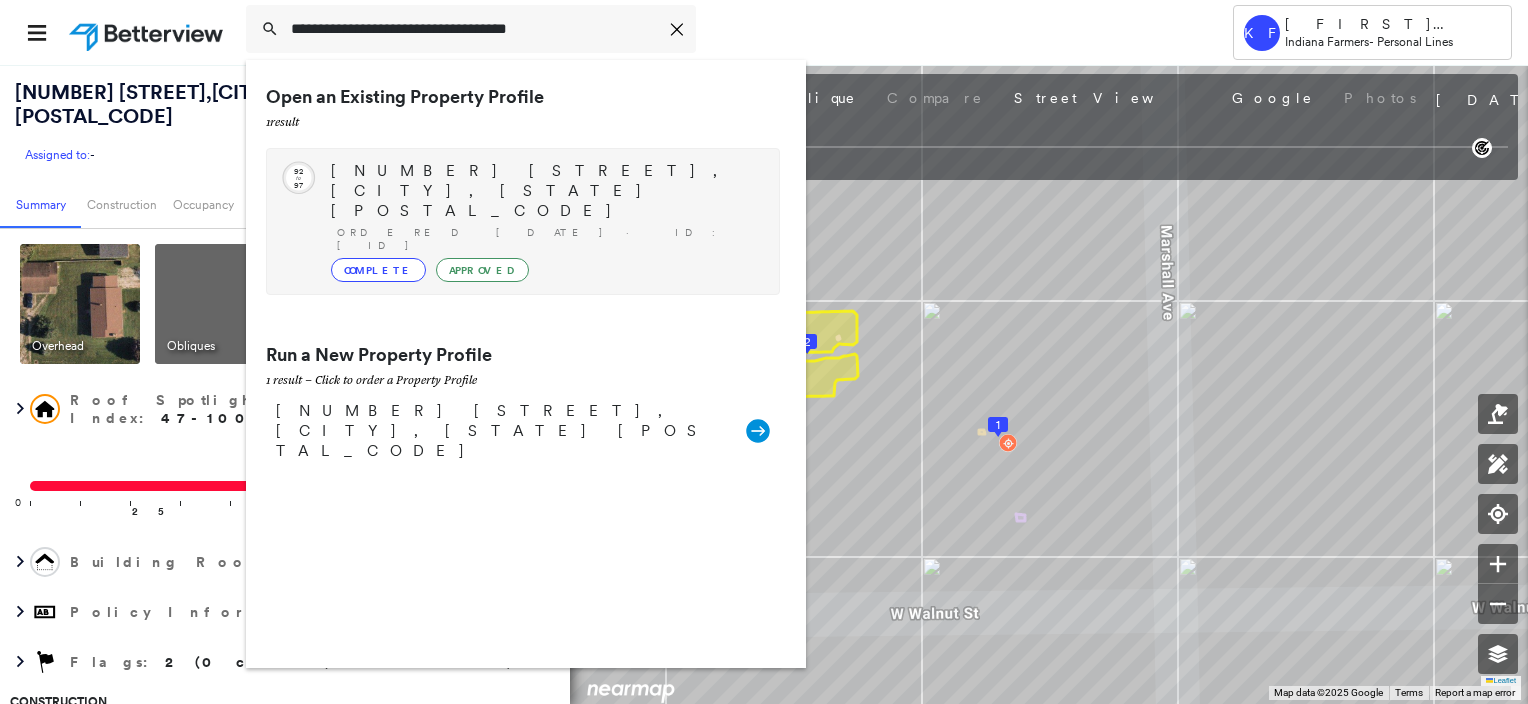 type on "**********" 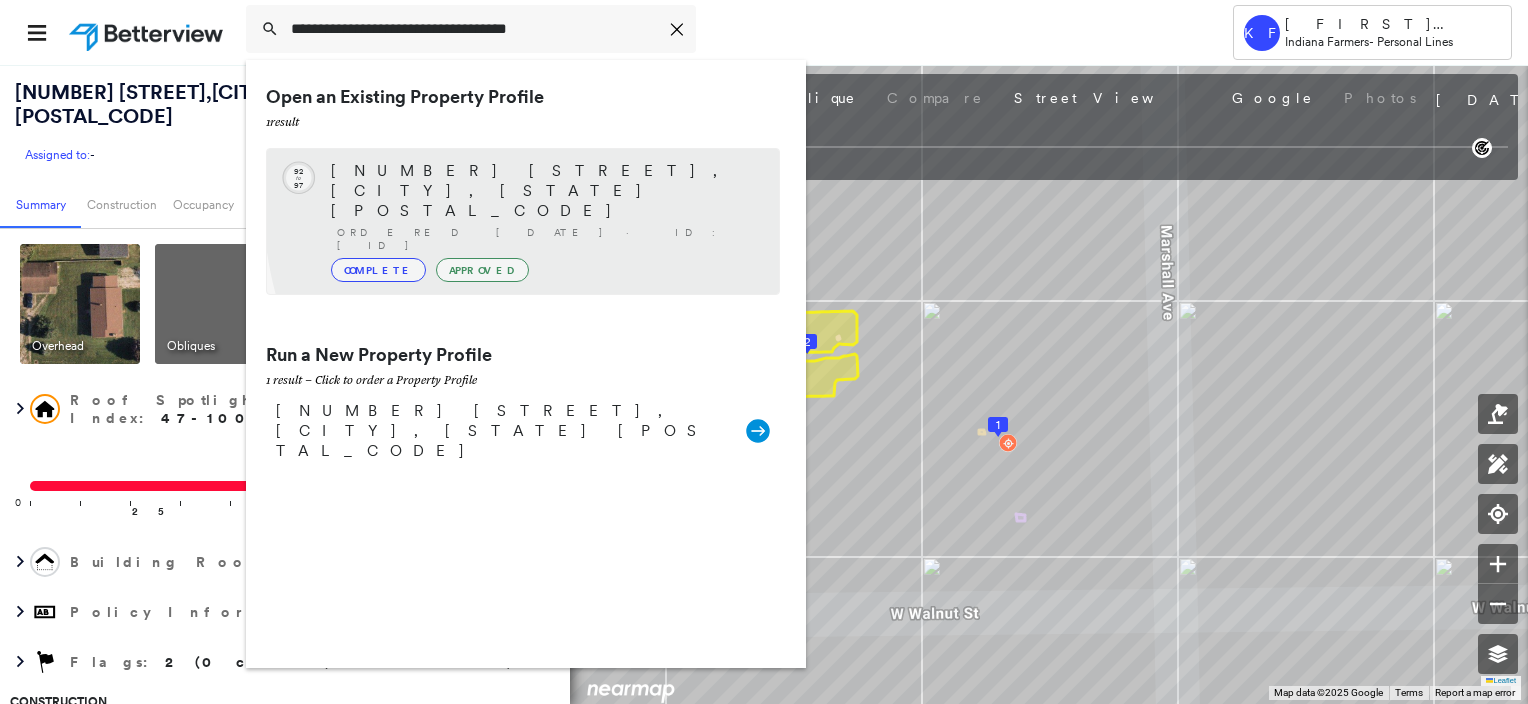 click on "Ordered [DATE] · ID: [ID]" at bounding box center [548, 239] 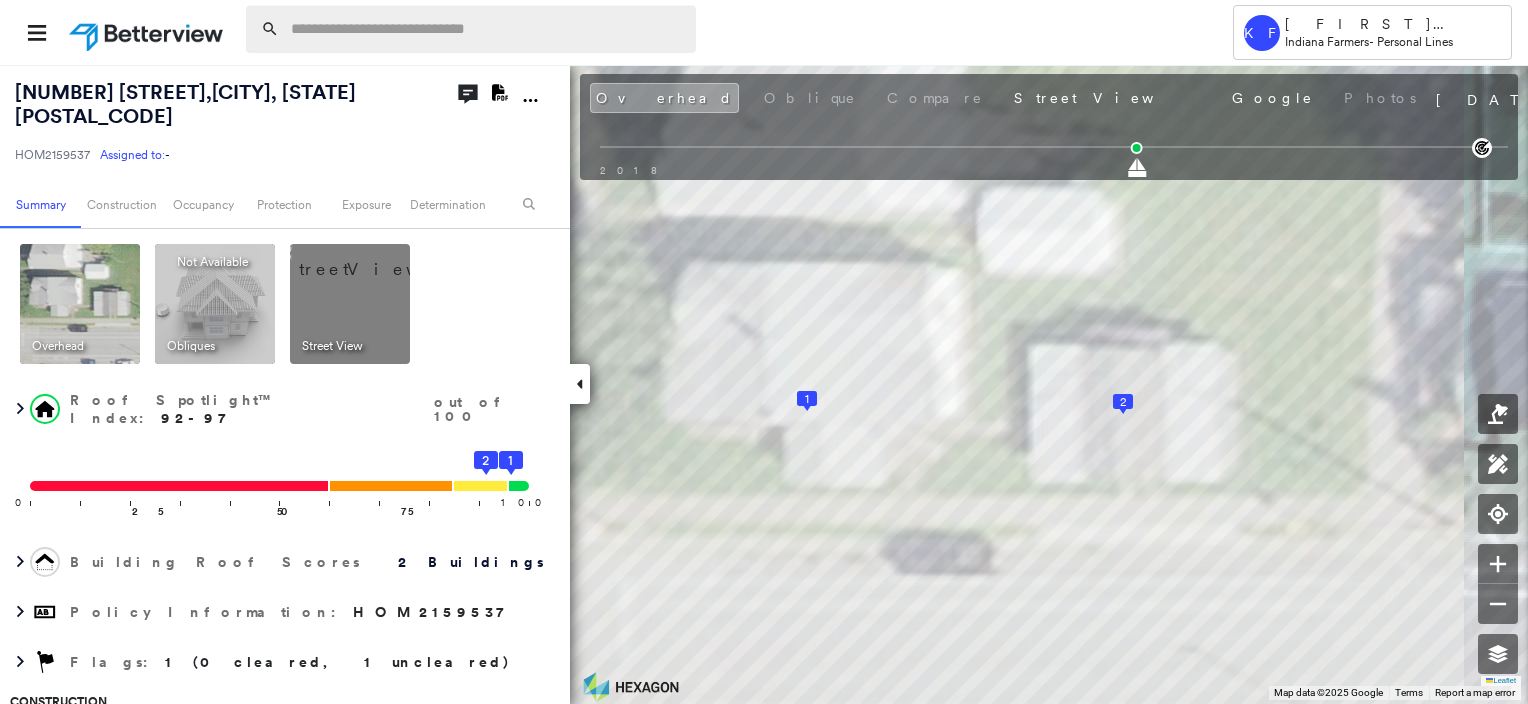 click at bounding box center [487, 29] 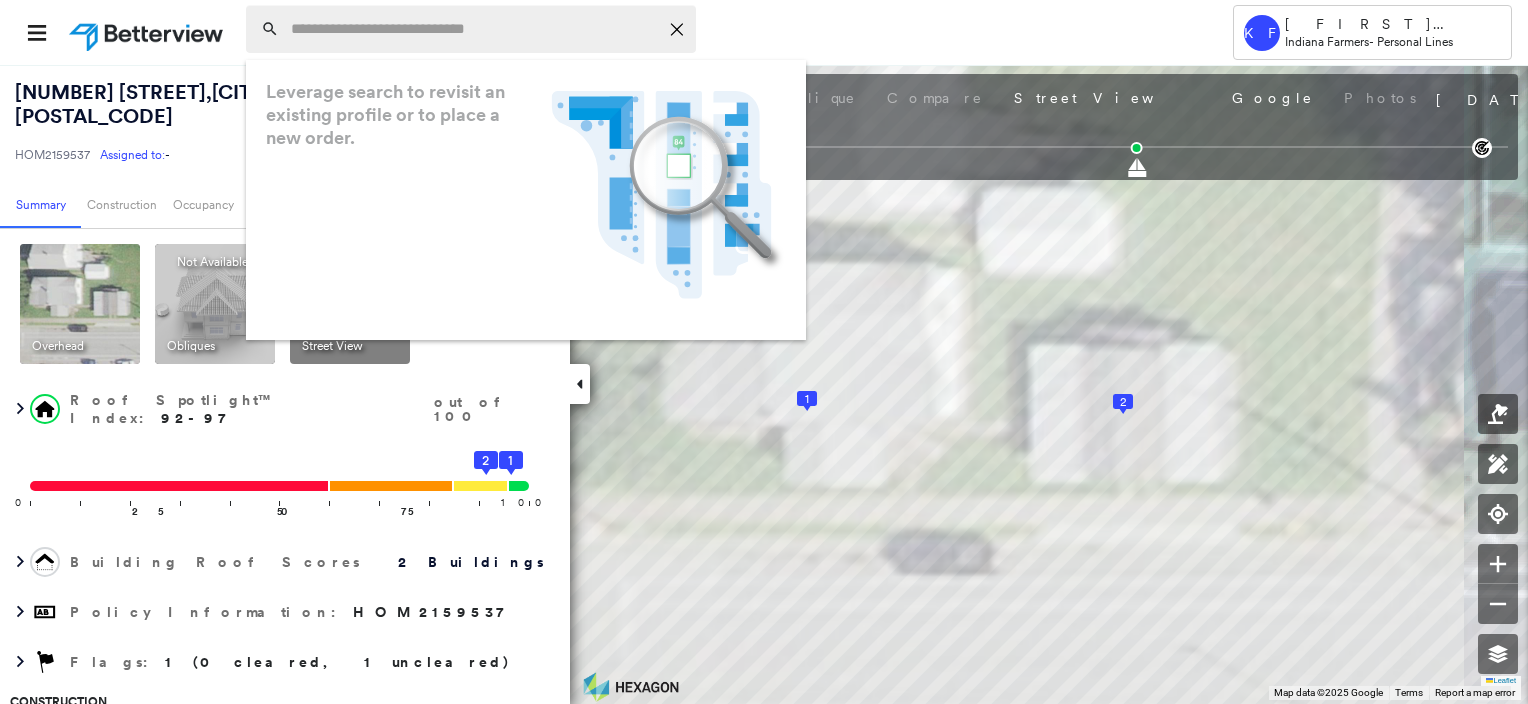 paste on "**********" 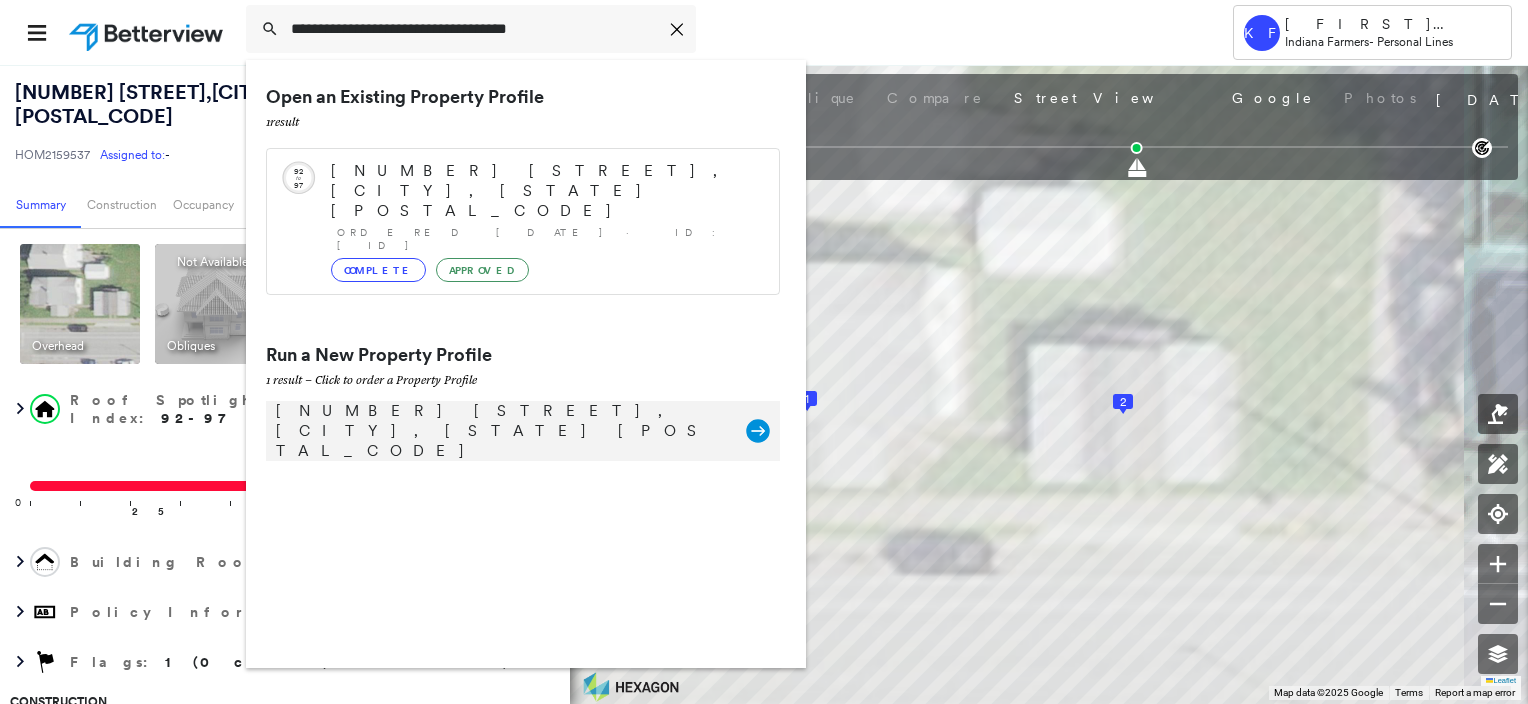 click 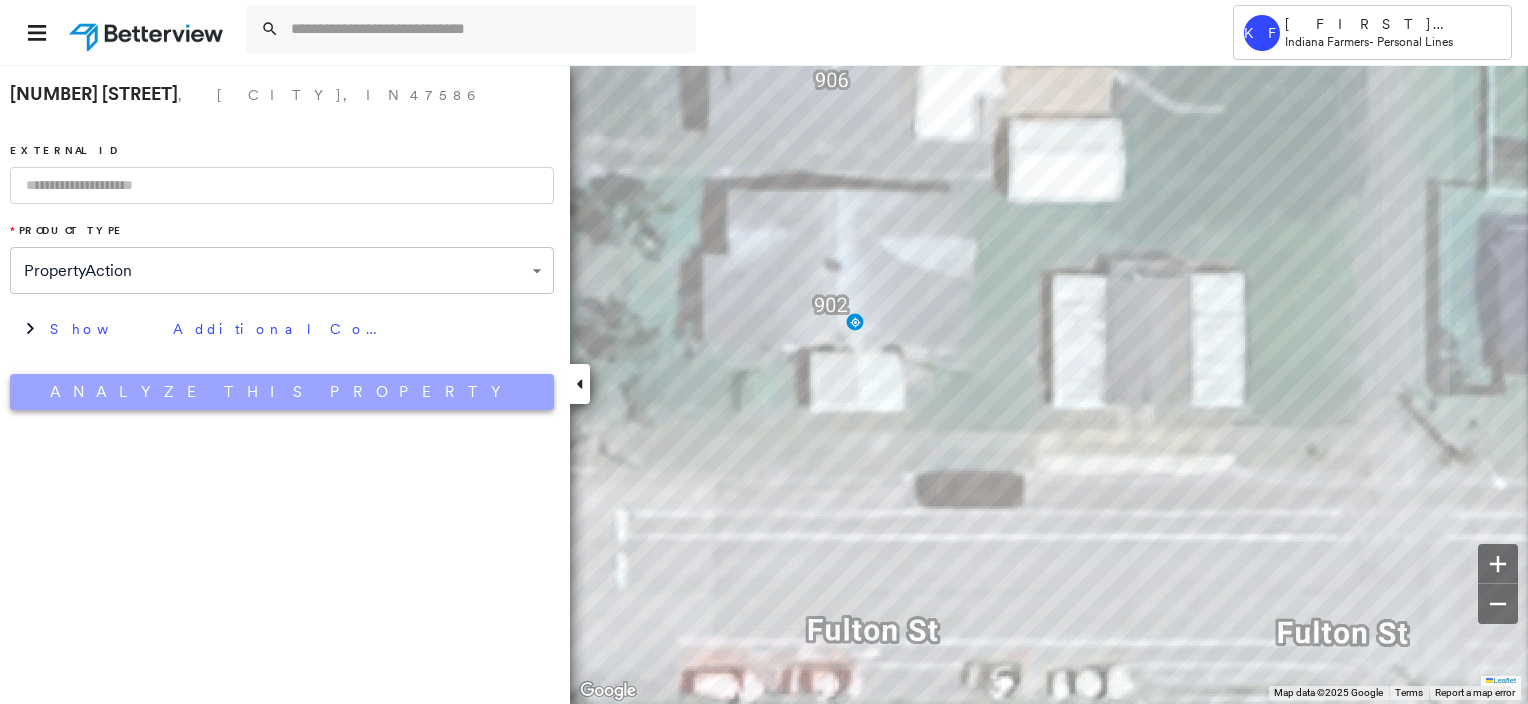 click on "Analyze This Property" at bounding box center [282, 392] 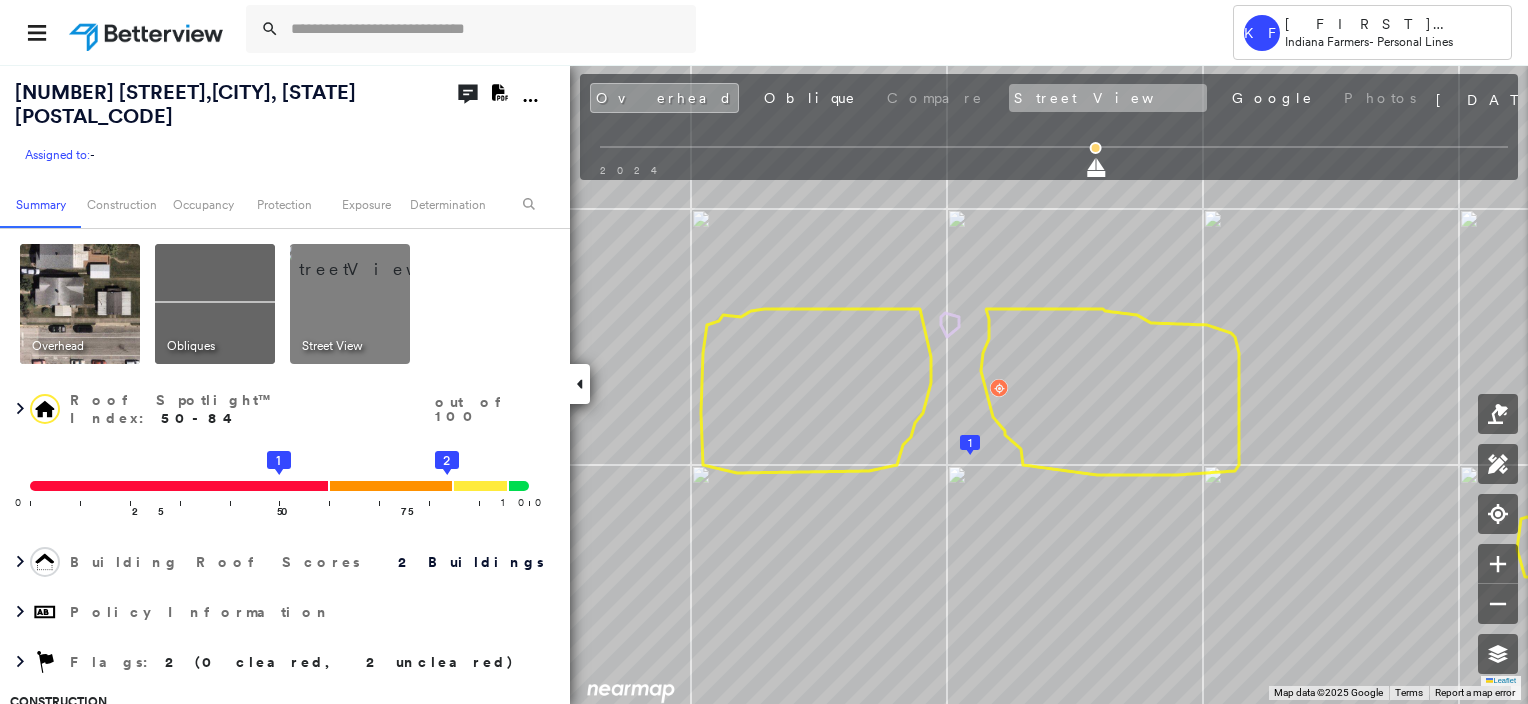 click on "Street View" at bounding box center [1108, 98] 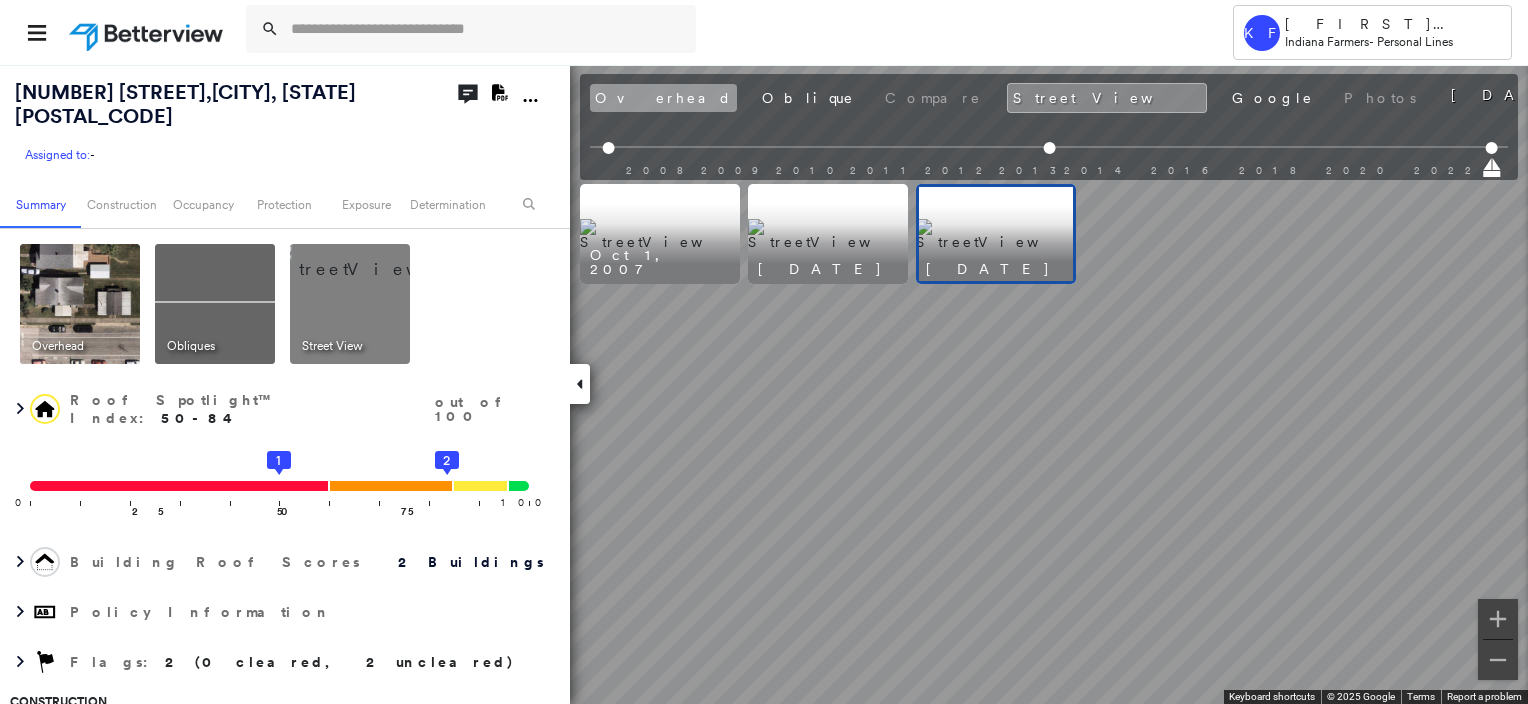 click on "Overhead" at bounding box center (663, 98) 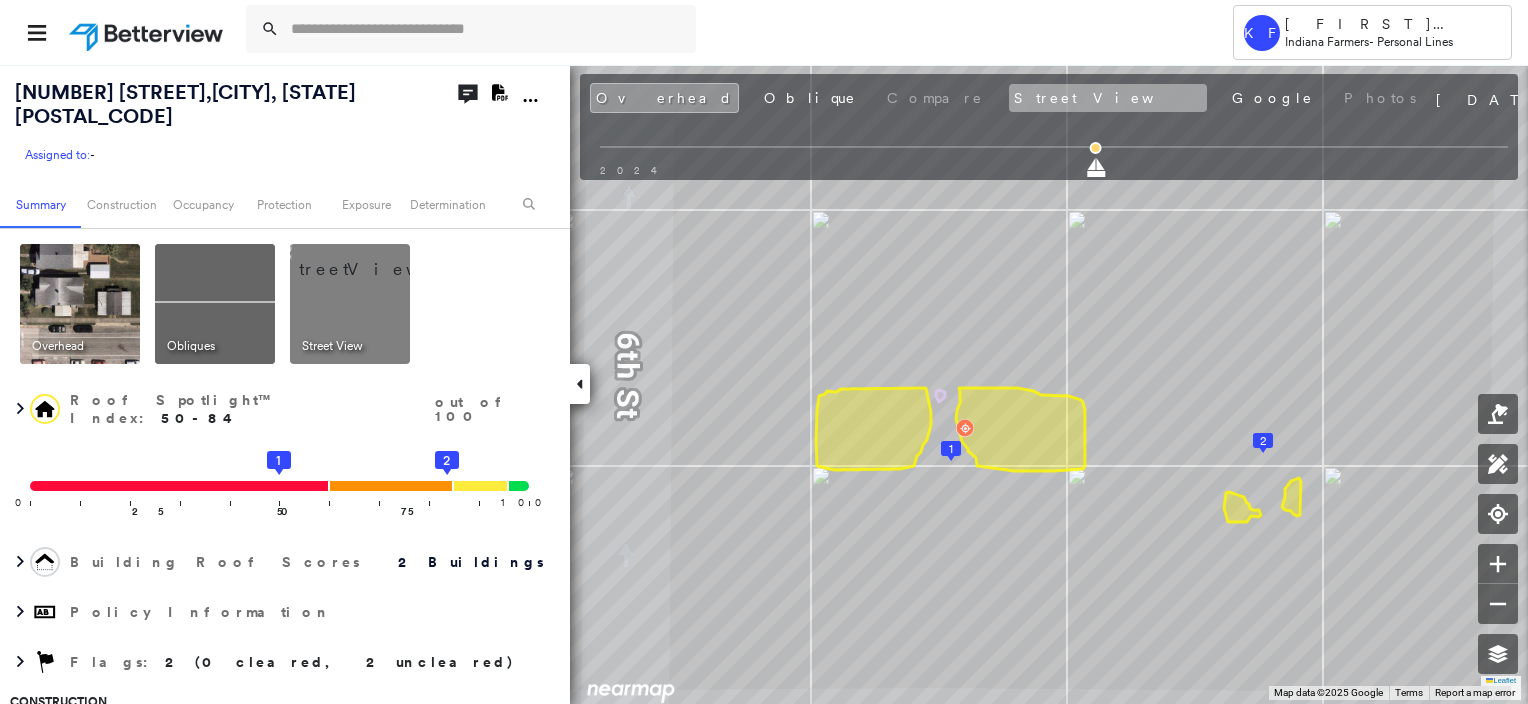 click on "Street View" at bounding box center [1108, 98] 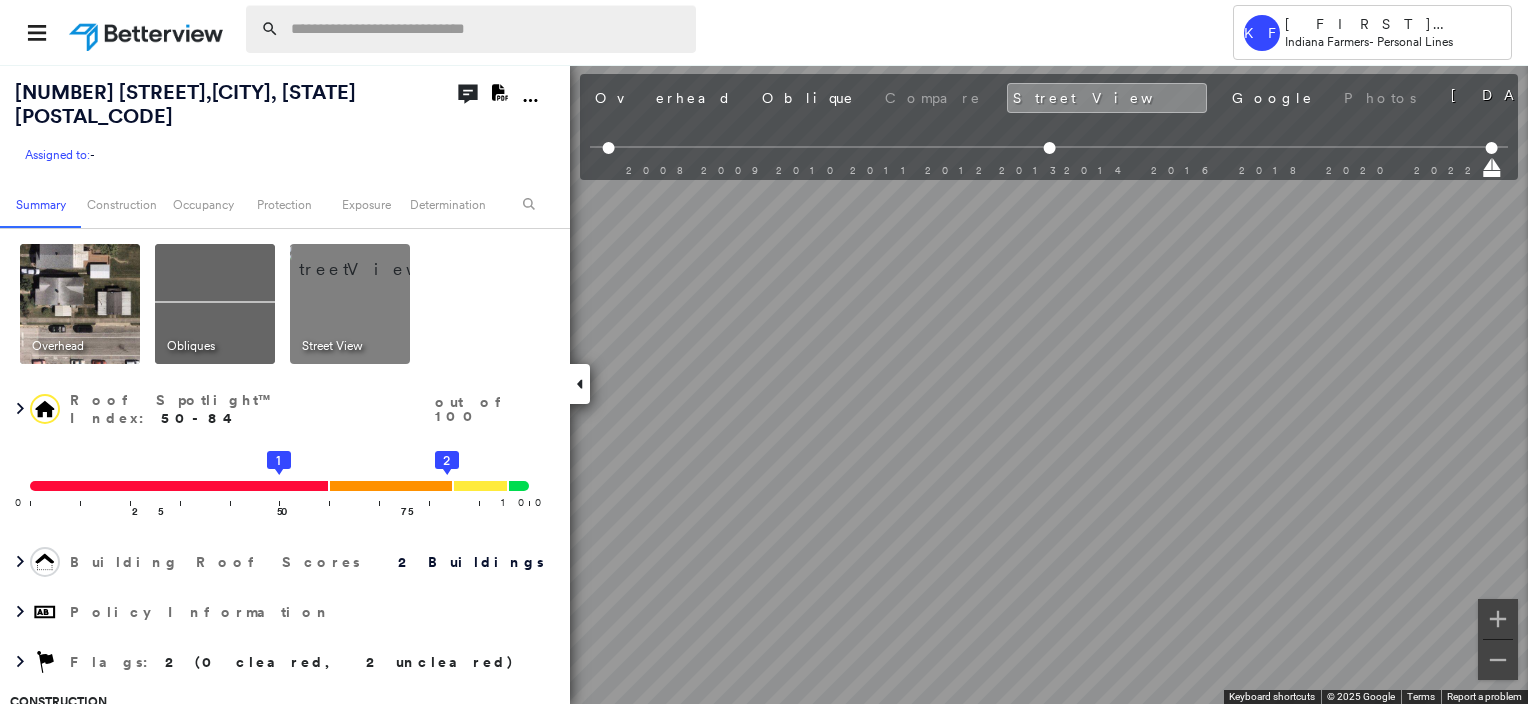 click at bounding box center [487, 29] 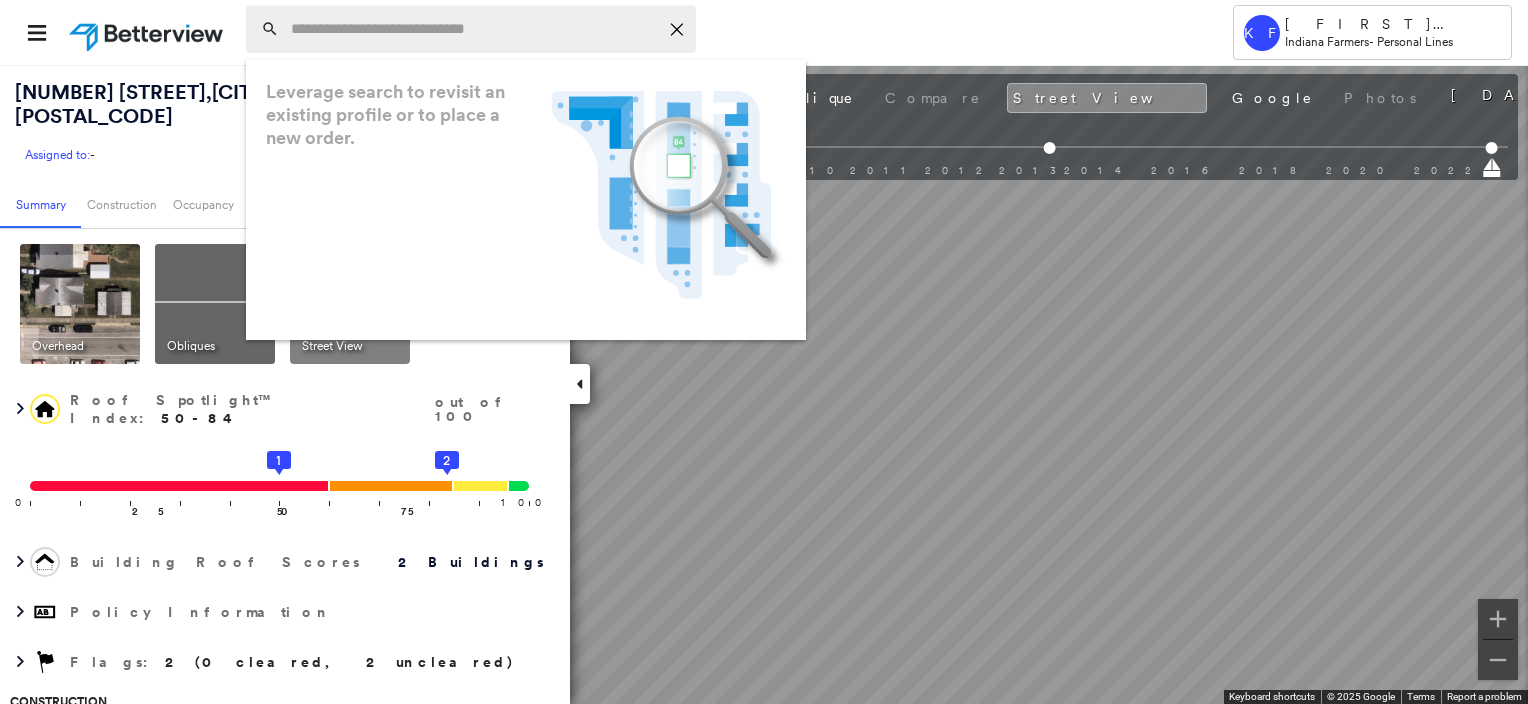 paste on "**********" 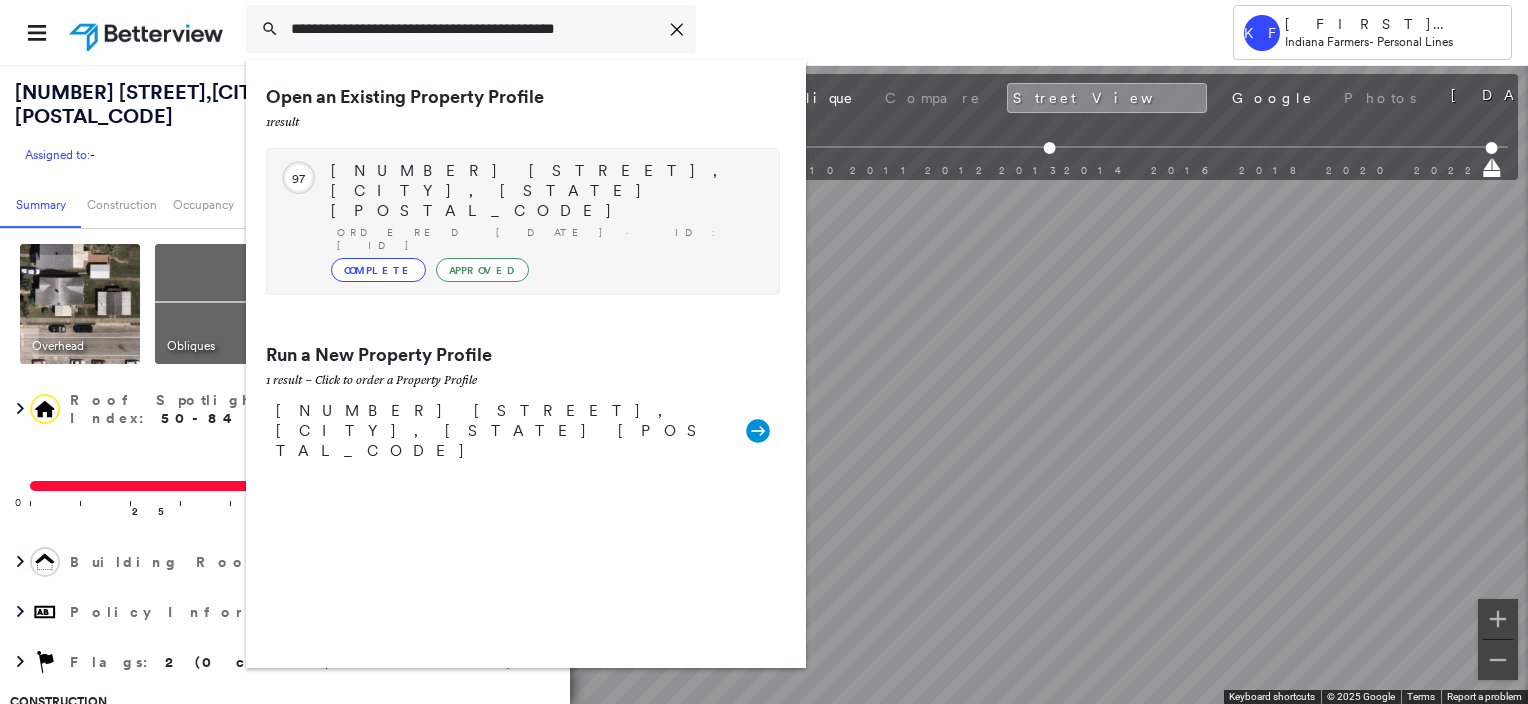 type on "**********" 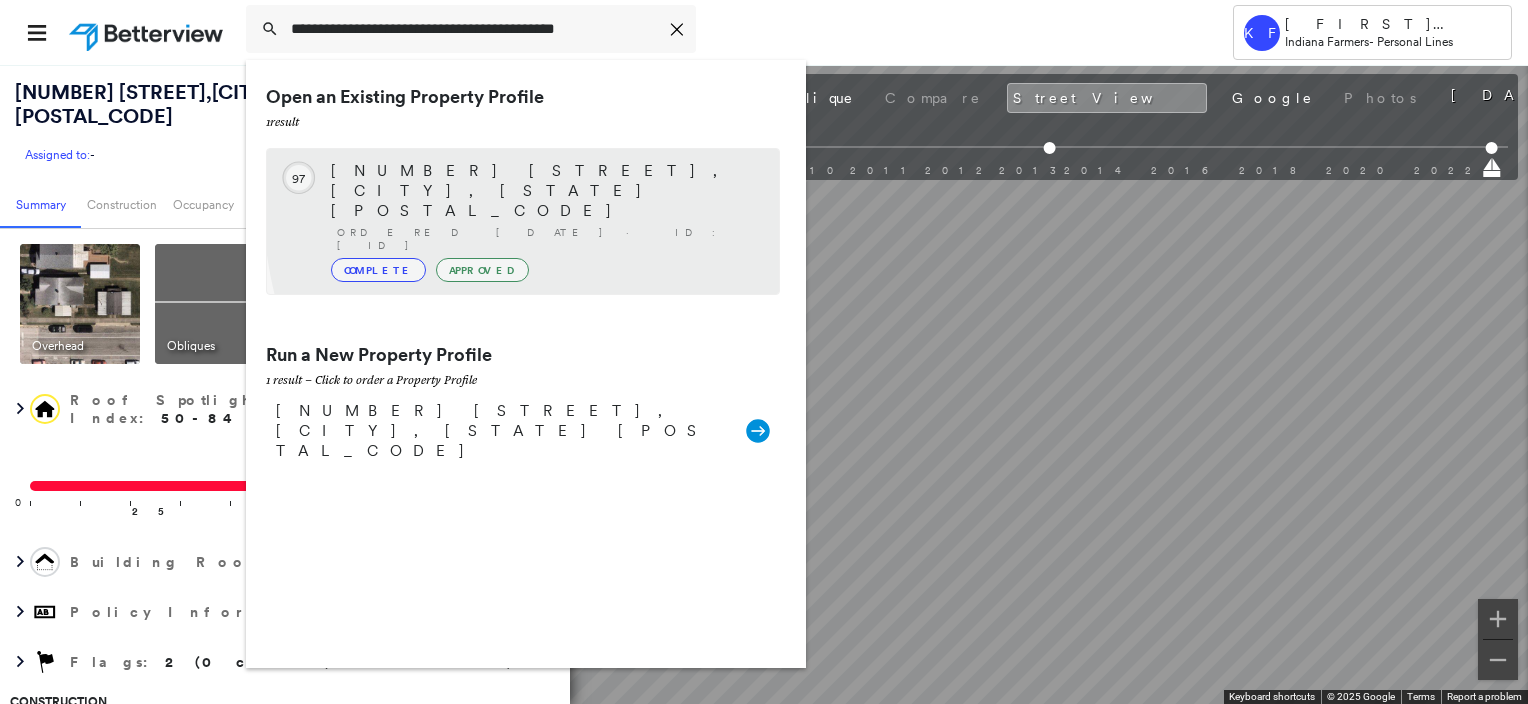 click on "[NUMBER] [STREET], [CITY], [STATE] [POSTAL_CODE] Ordered [DATE] · ID: [ID] Complete Approved" at bounding box center [545, 221] 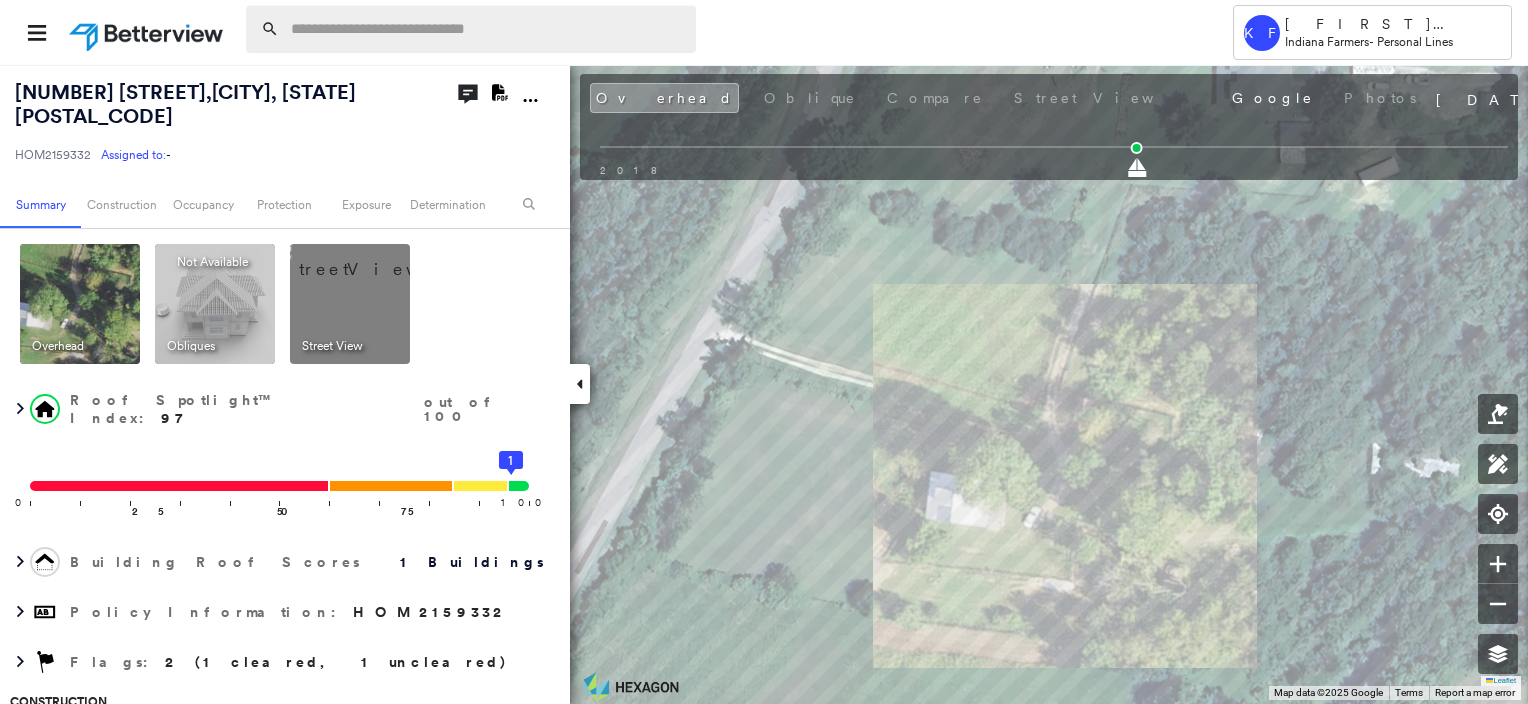 click at bounding box center [487, 29] 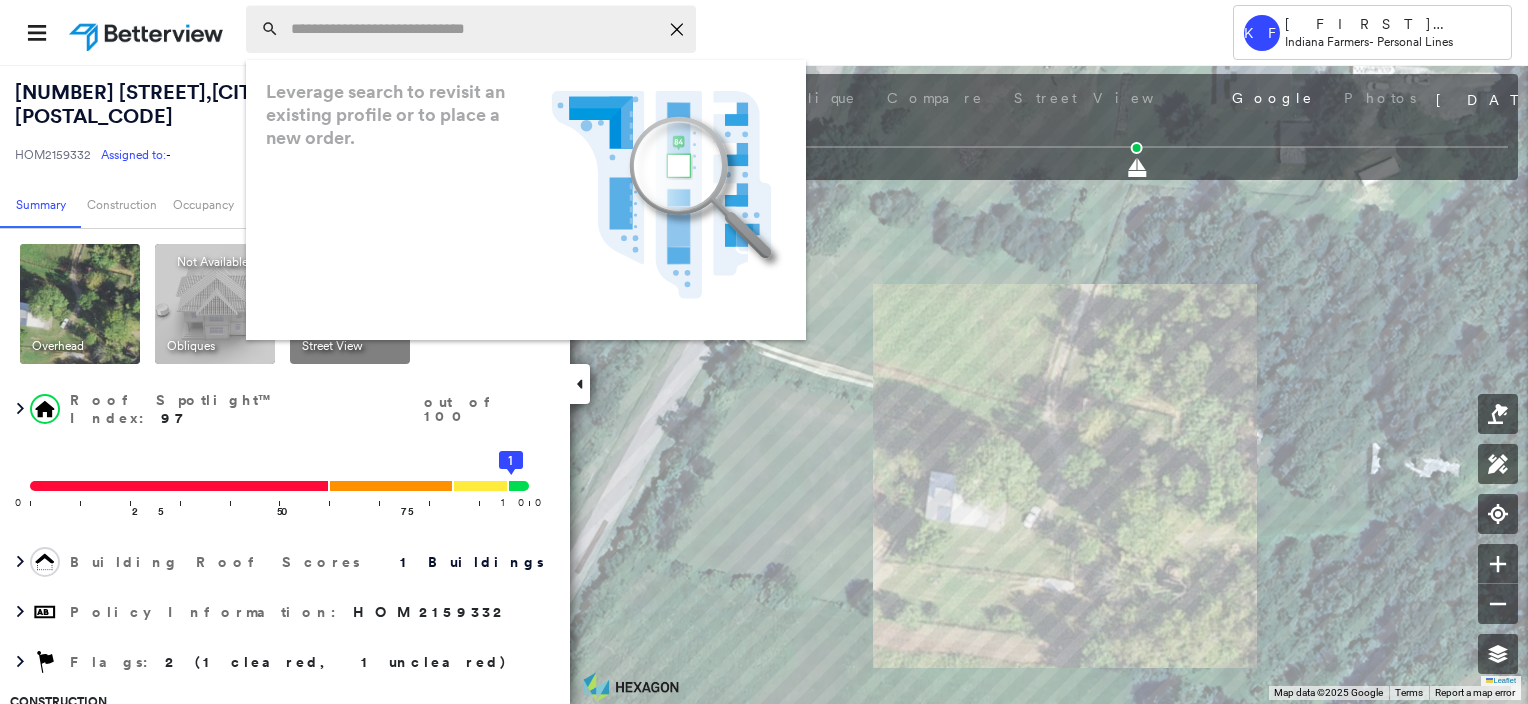 paste on "**********" 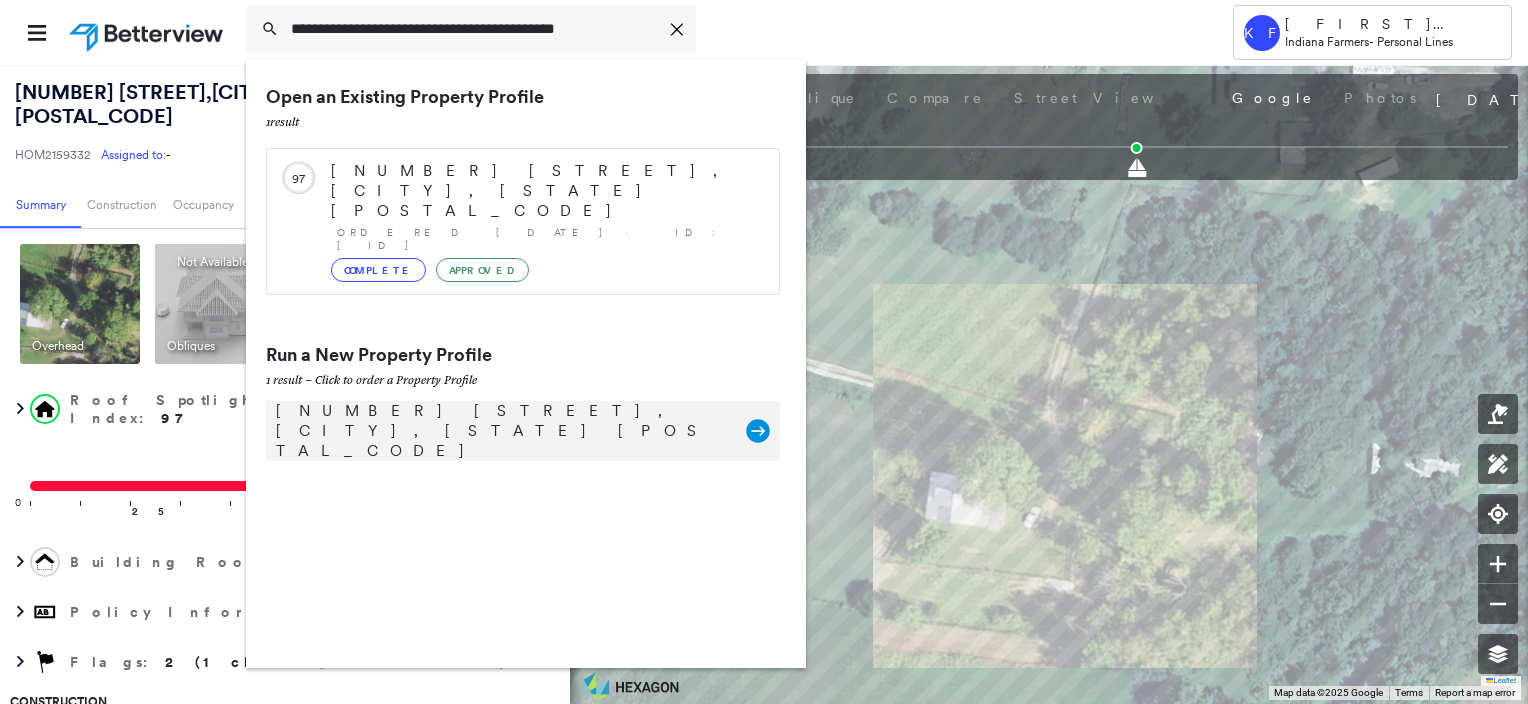 type on "**********" 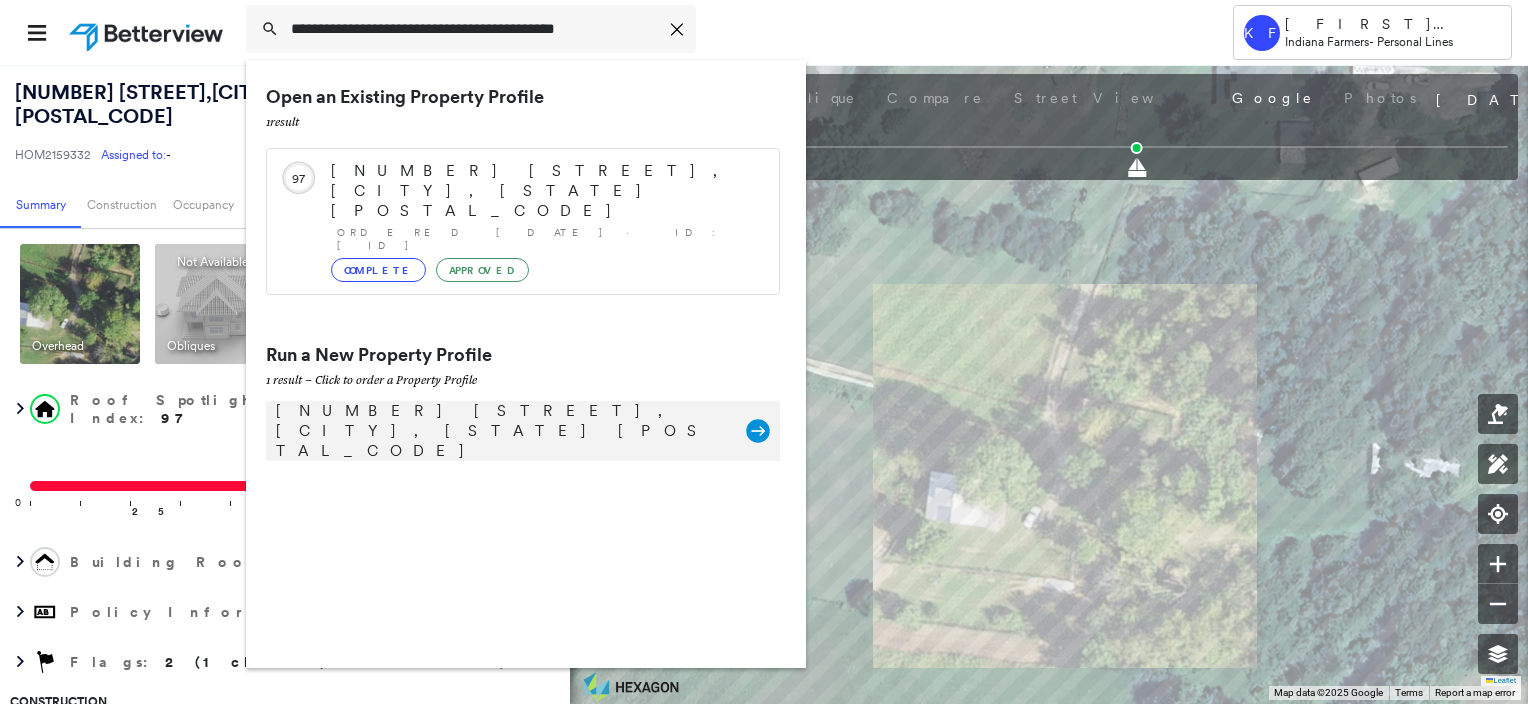 click 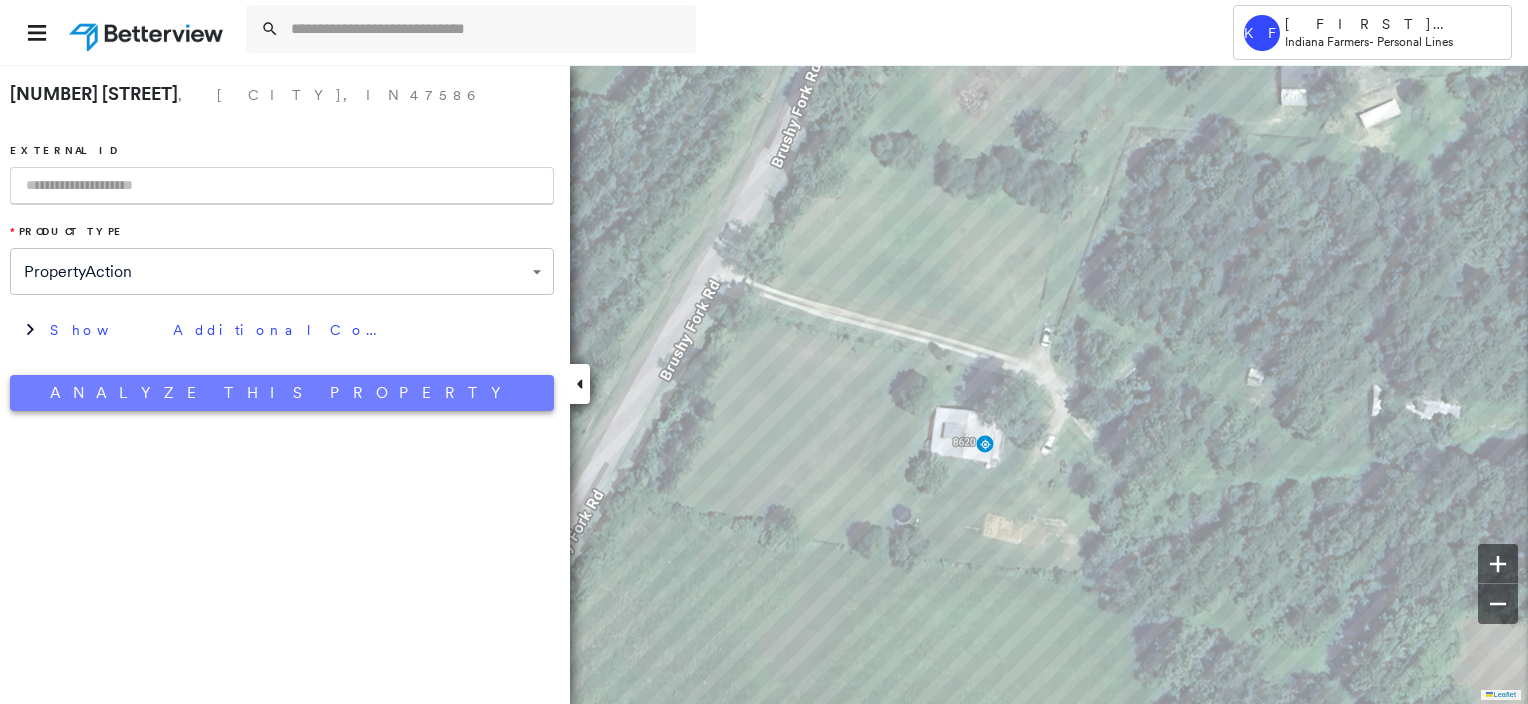 click on "Analyze This Property" at bounding box center (282, 393) 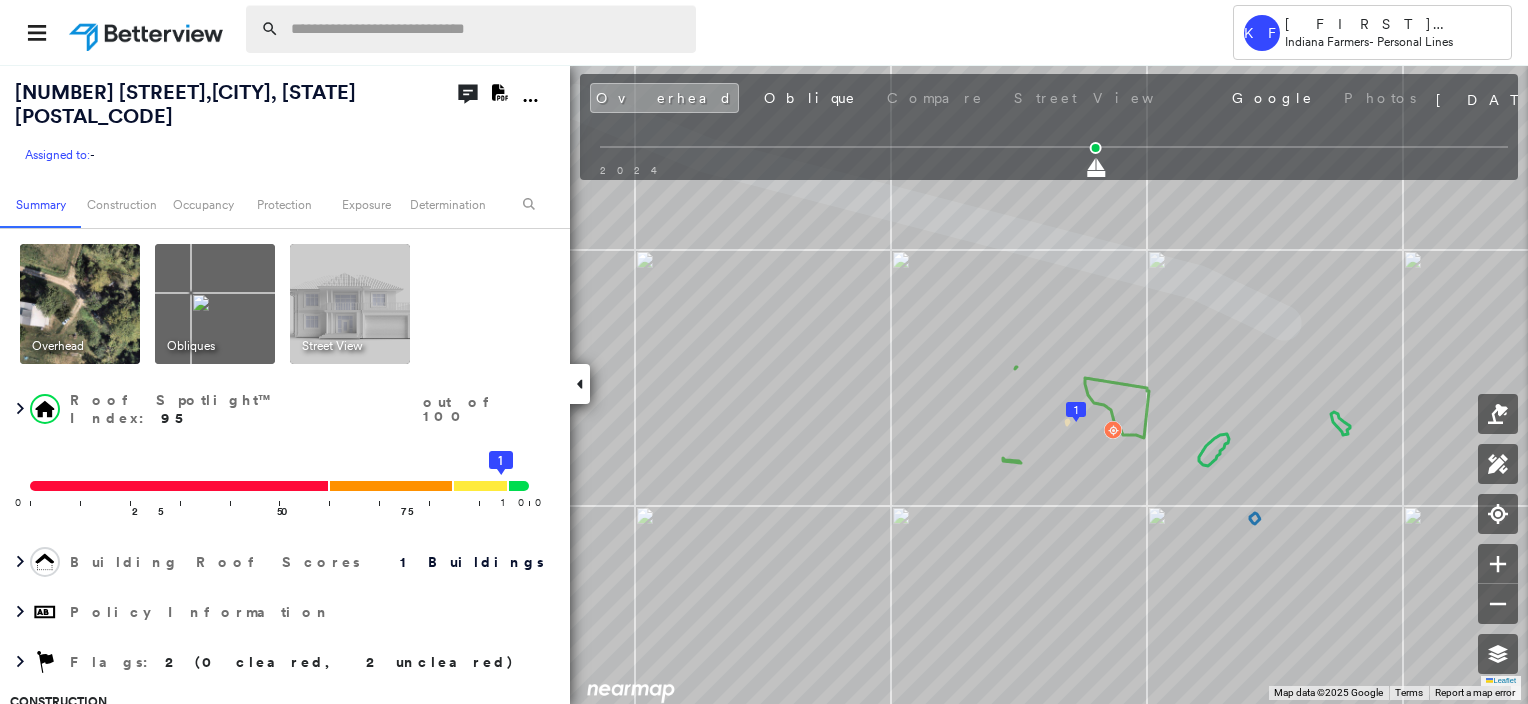 click at bounding box center [487, 29] 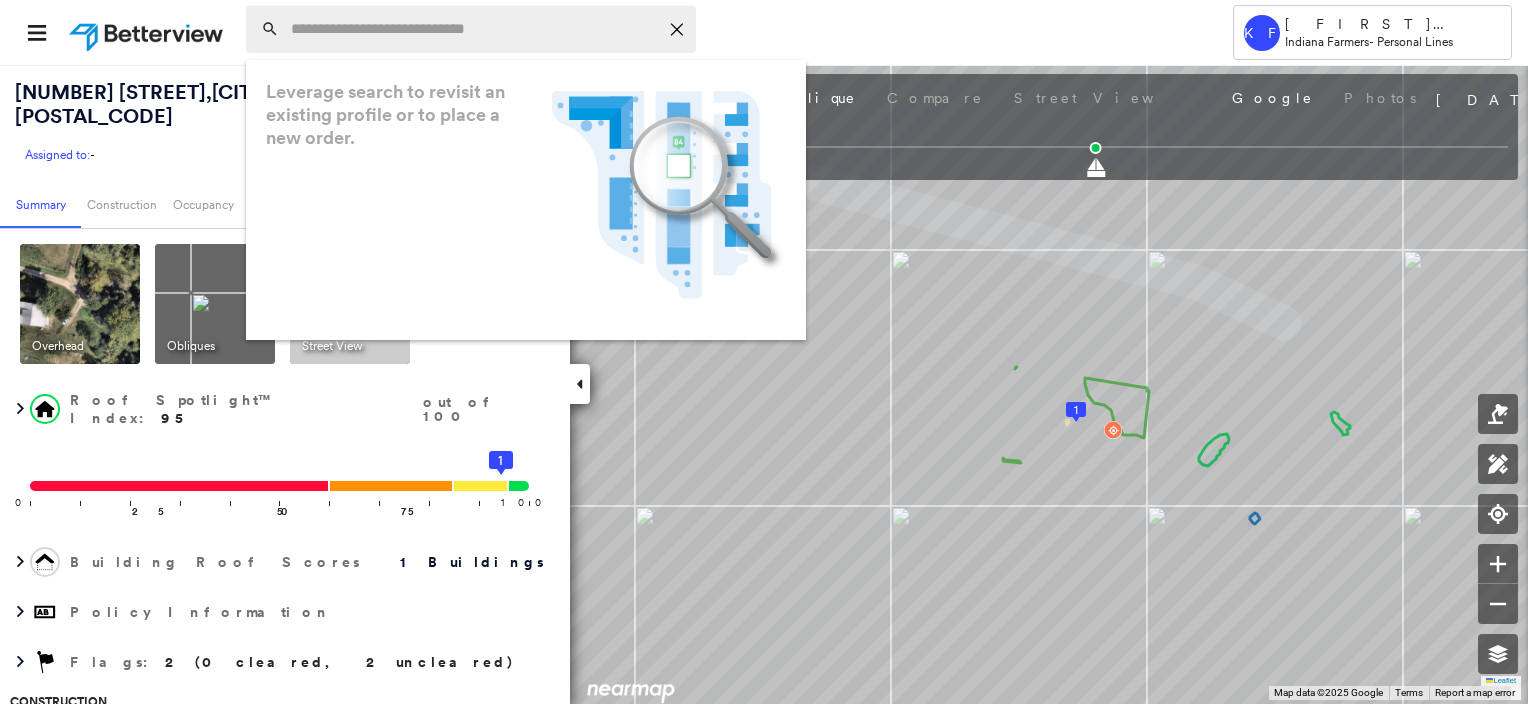 paste on "**********" 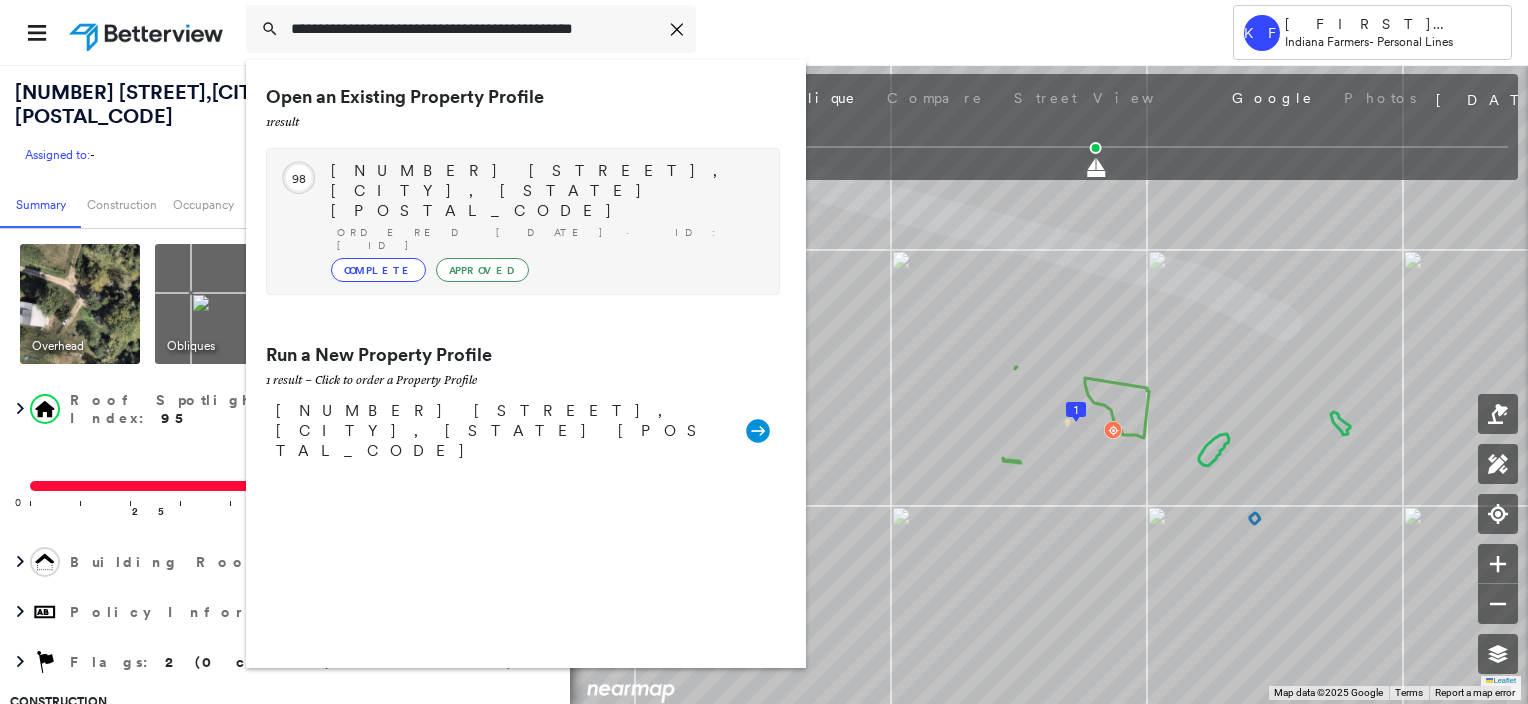 type on "**********" 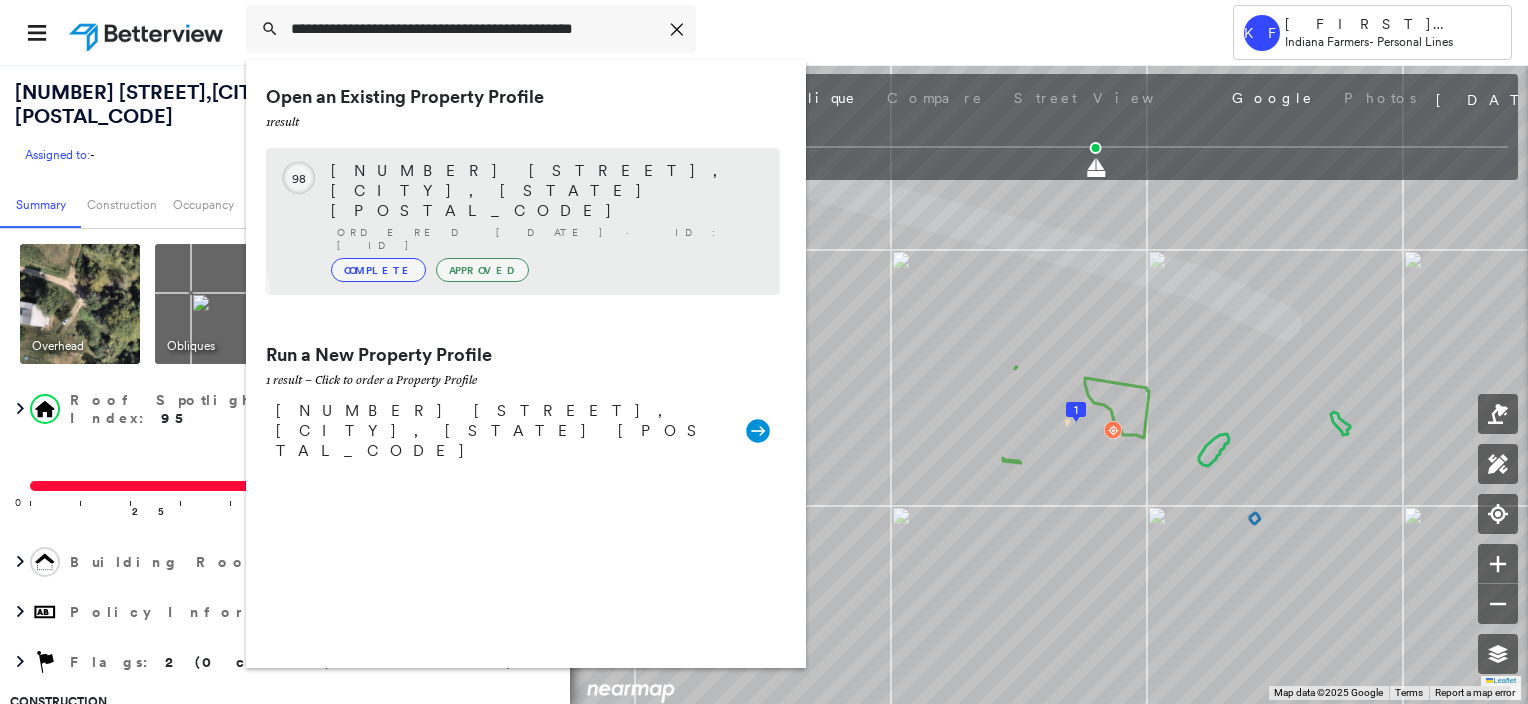 click on "Complete Approved" at bounding box center (545, 270) 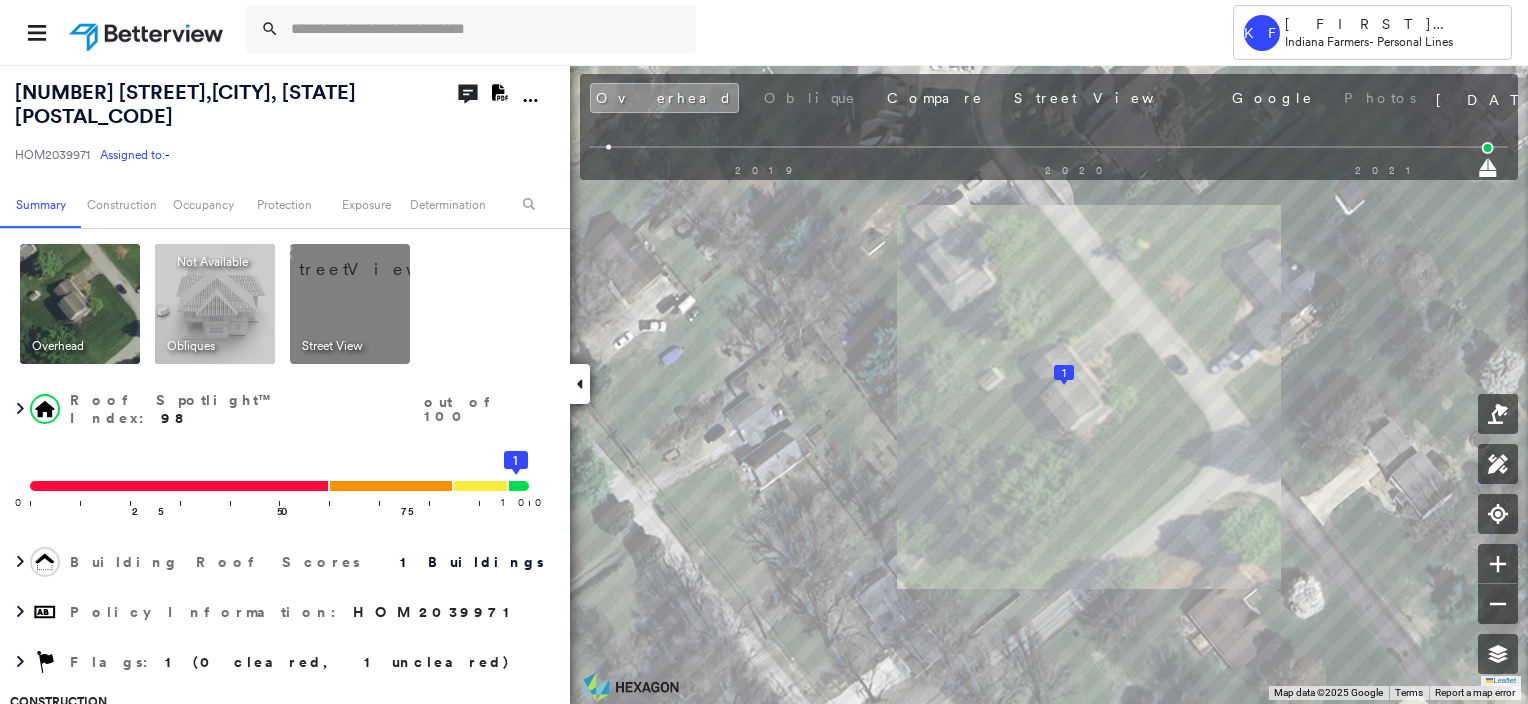 click at bounding box center [374, 259] 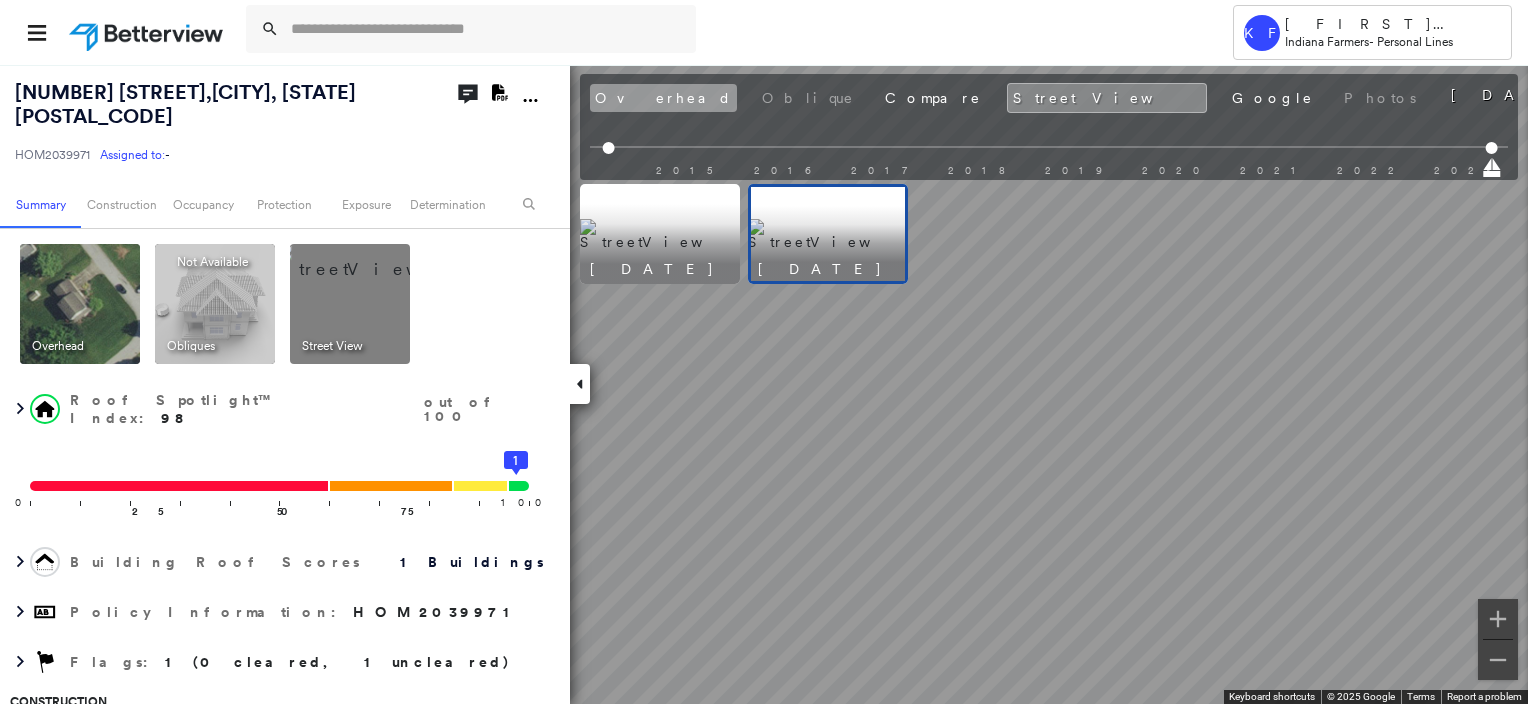 click on "Overhead" at bounding box center [663, 98] 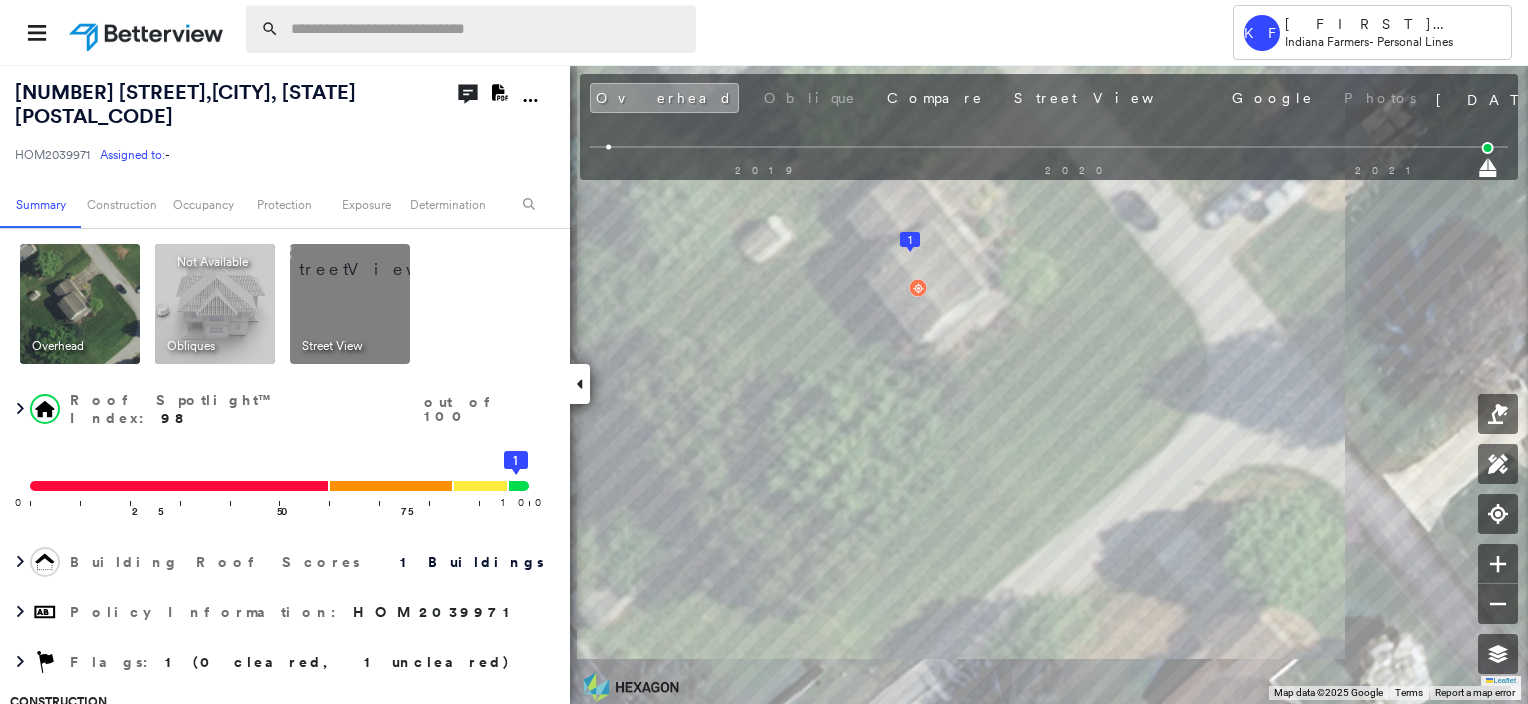 click at bounding box center [487, 29] 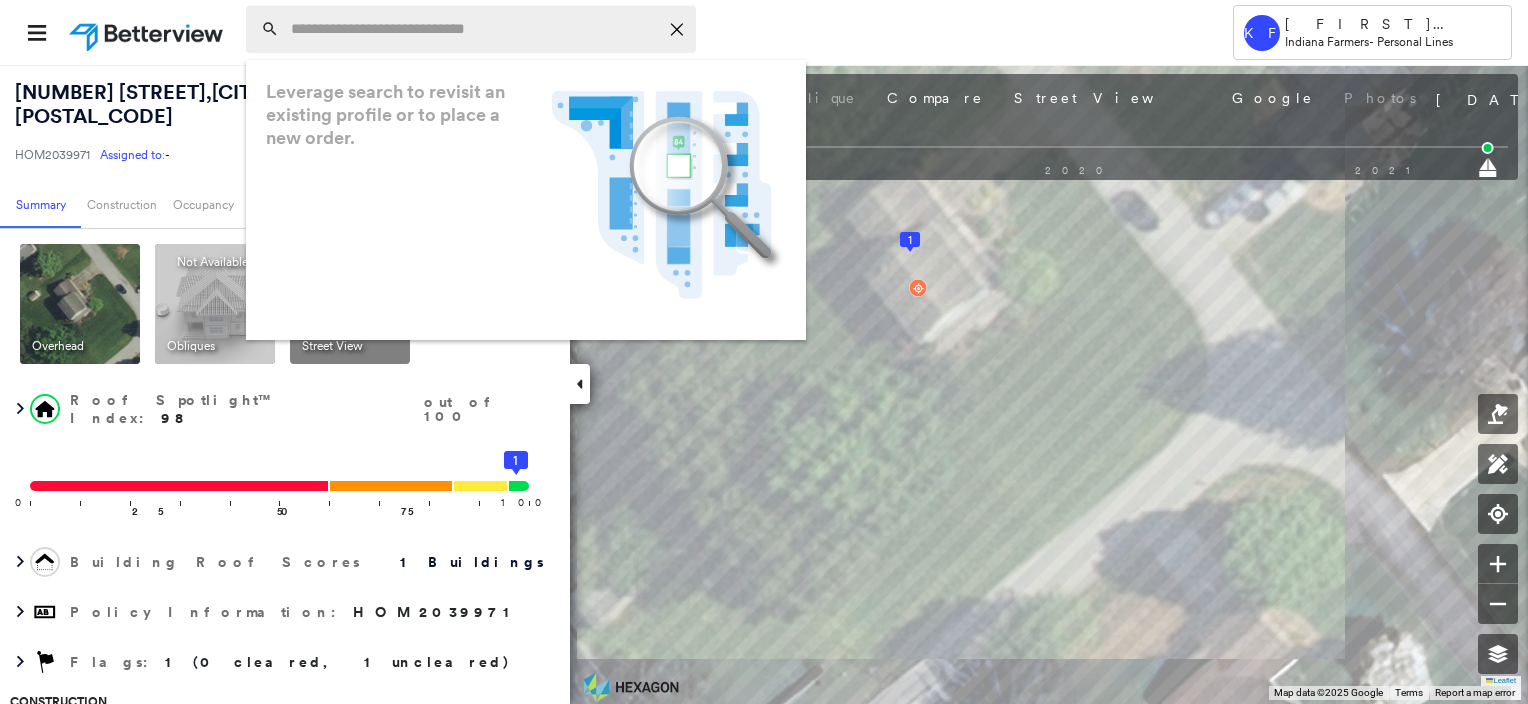 paste on "**********" 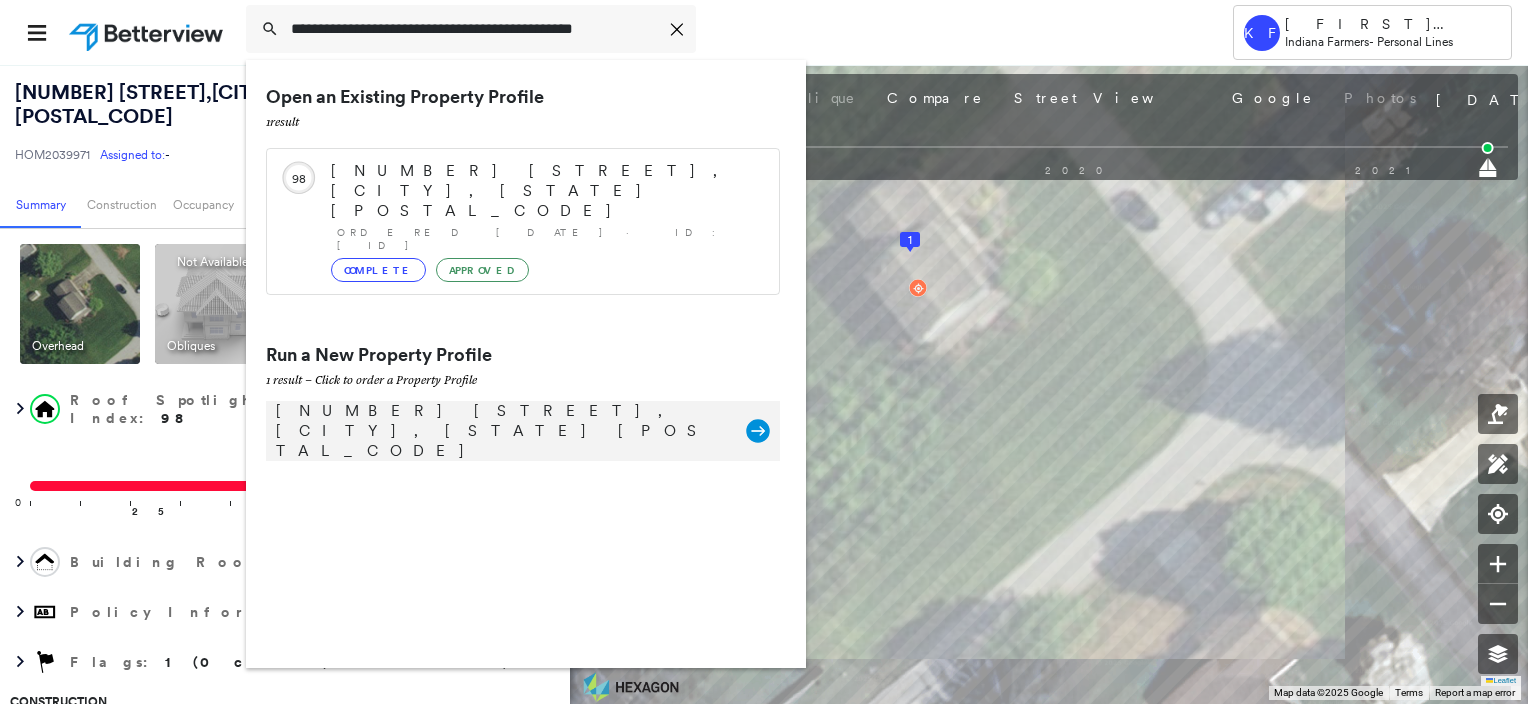 type on "**********" 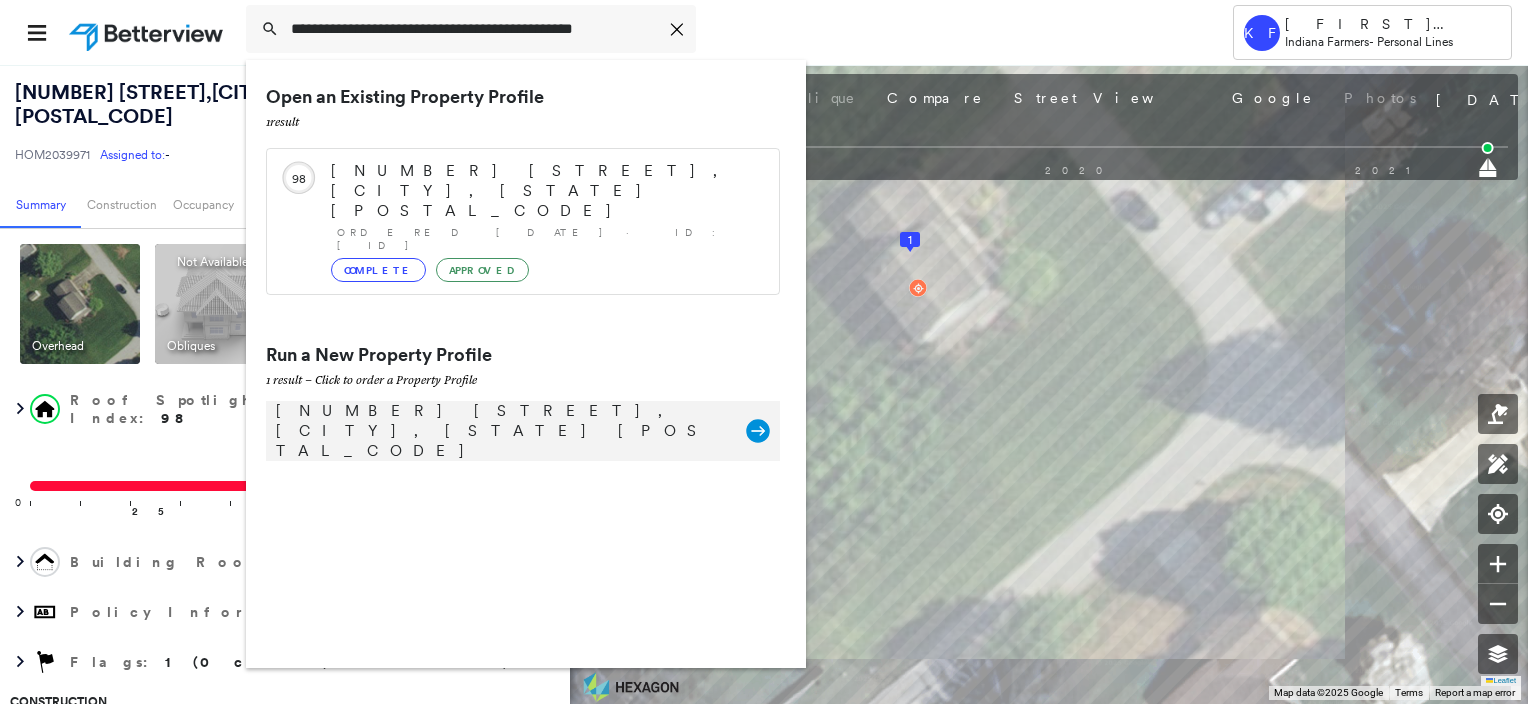 click 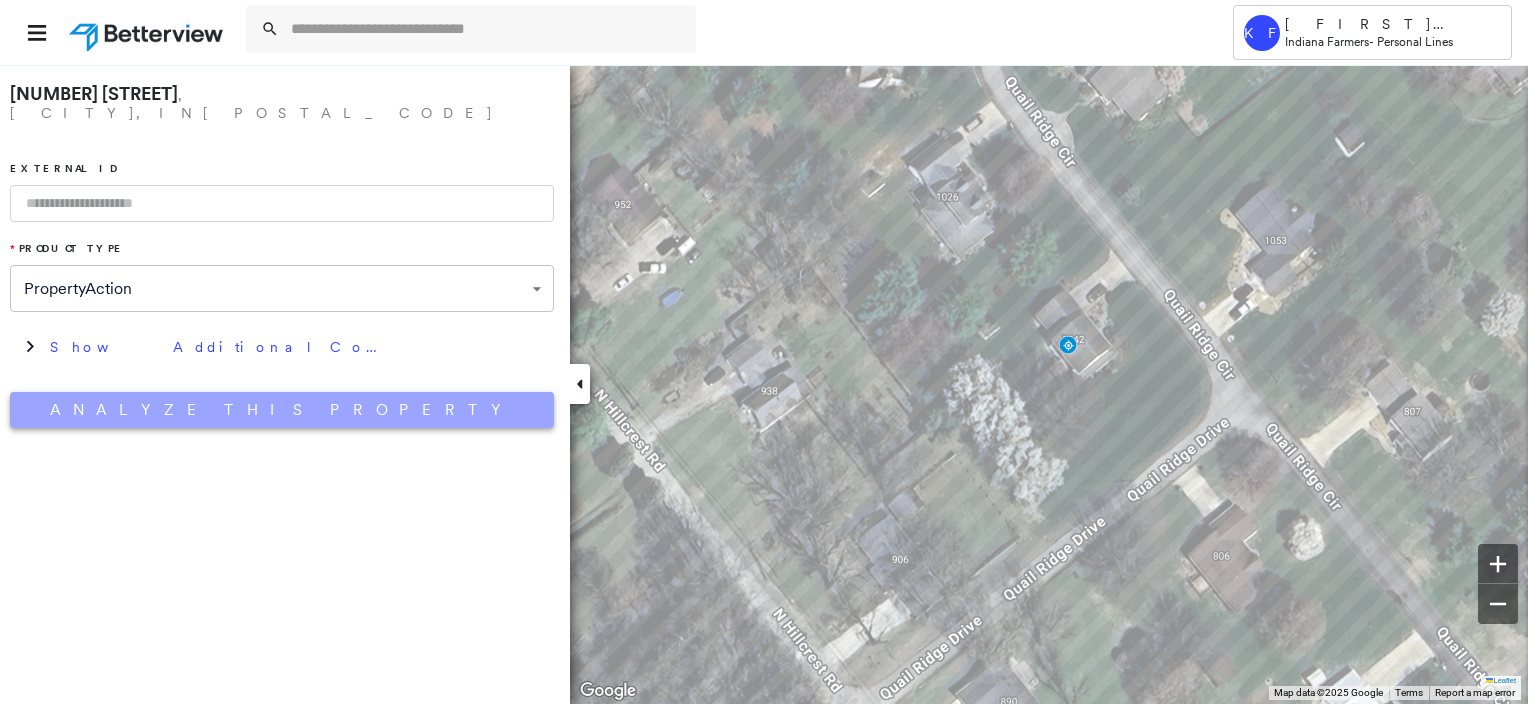 click on "Analyze This Property" at bounding box center (282, 410) 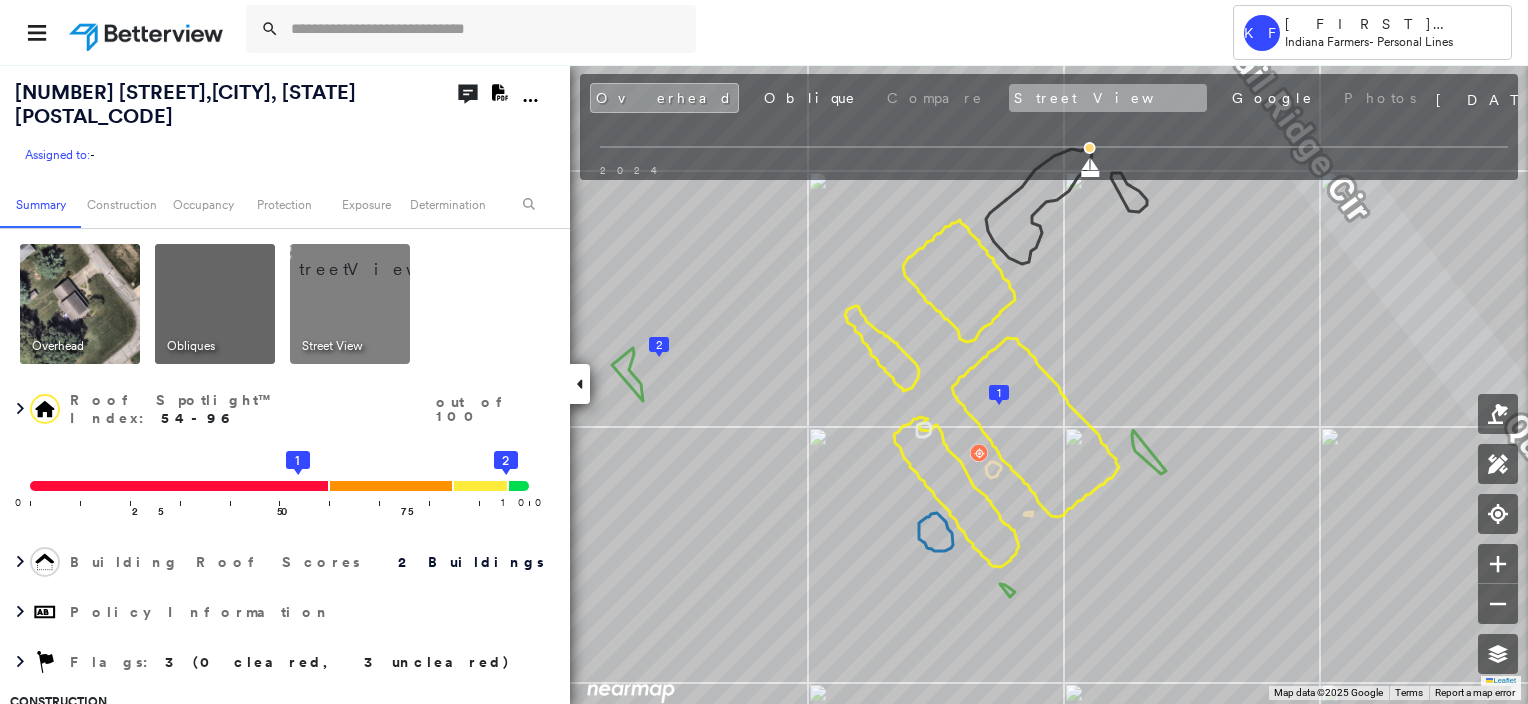 click on "Street View" at bounding box center (1108, 98) 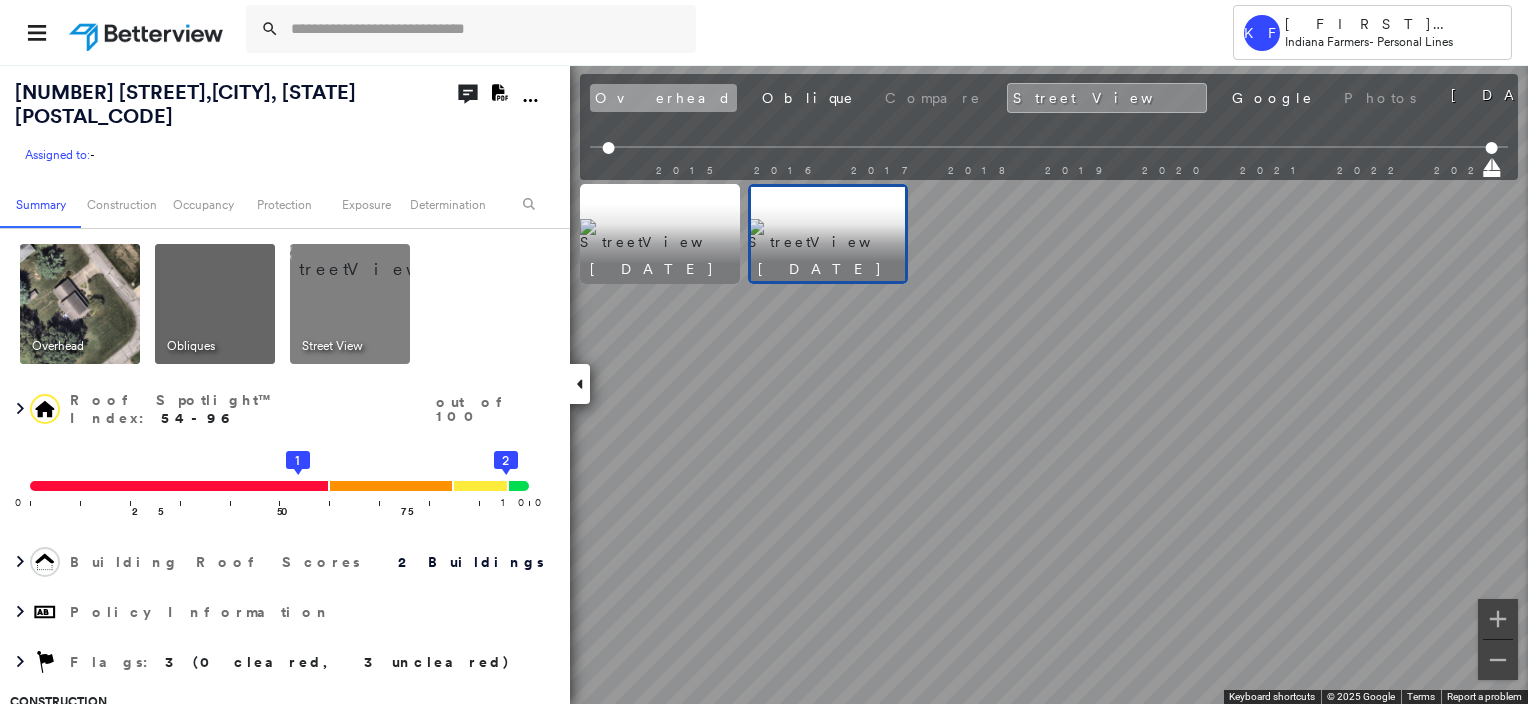 click on "Overhead" at bounding box center (663, 98) 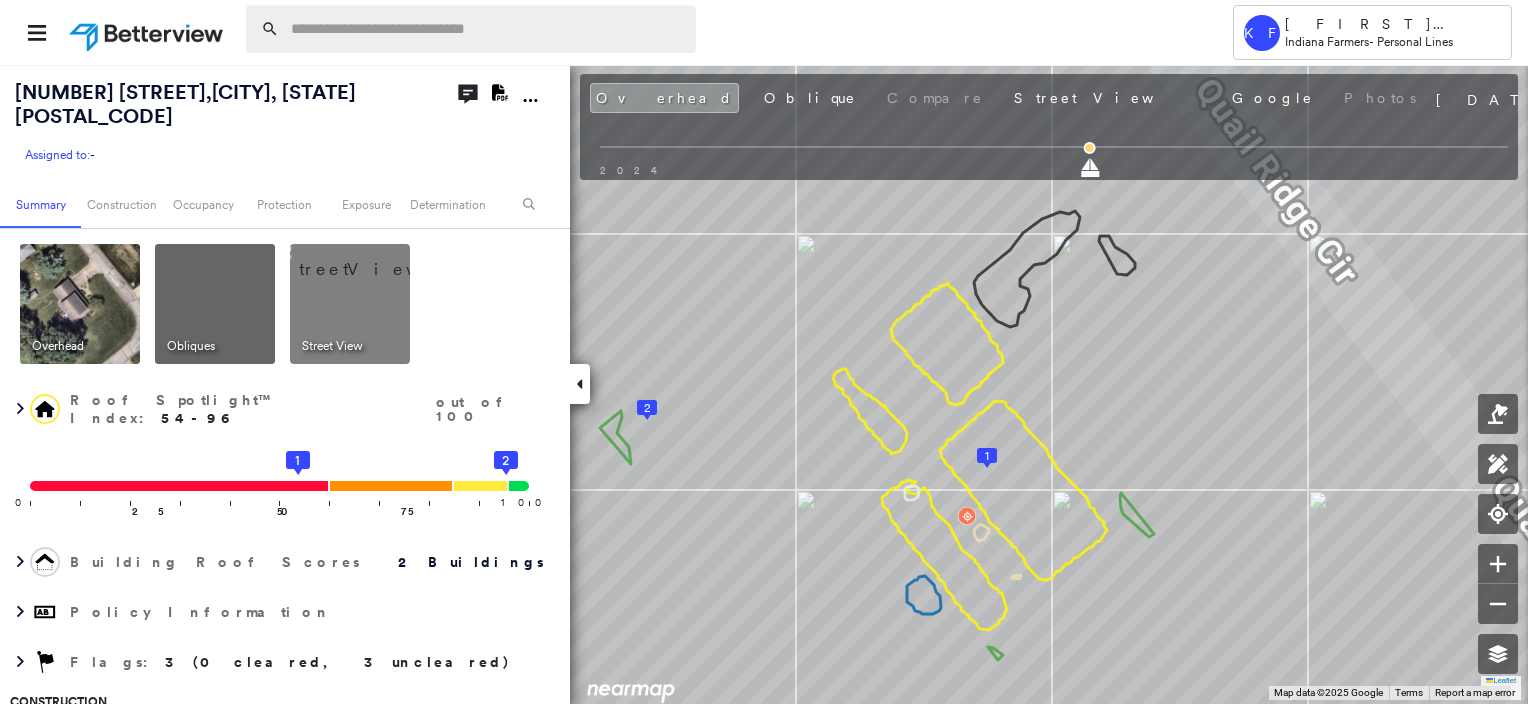click at bounding box center (487, 29) 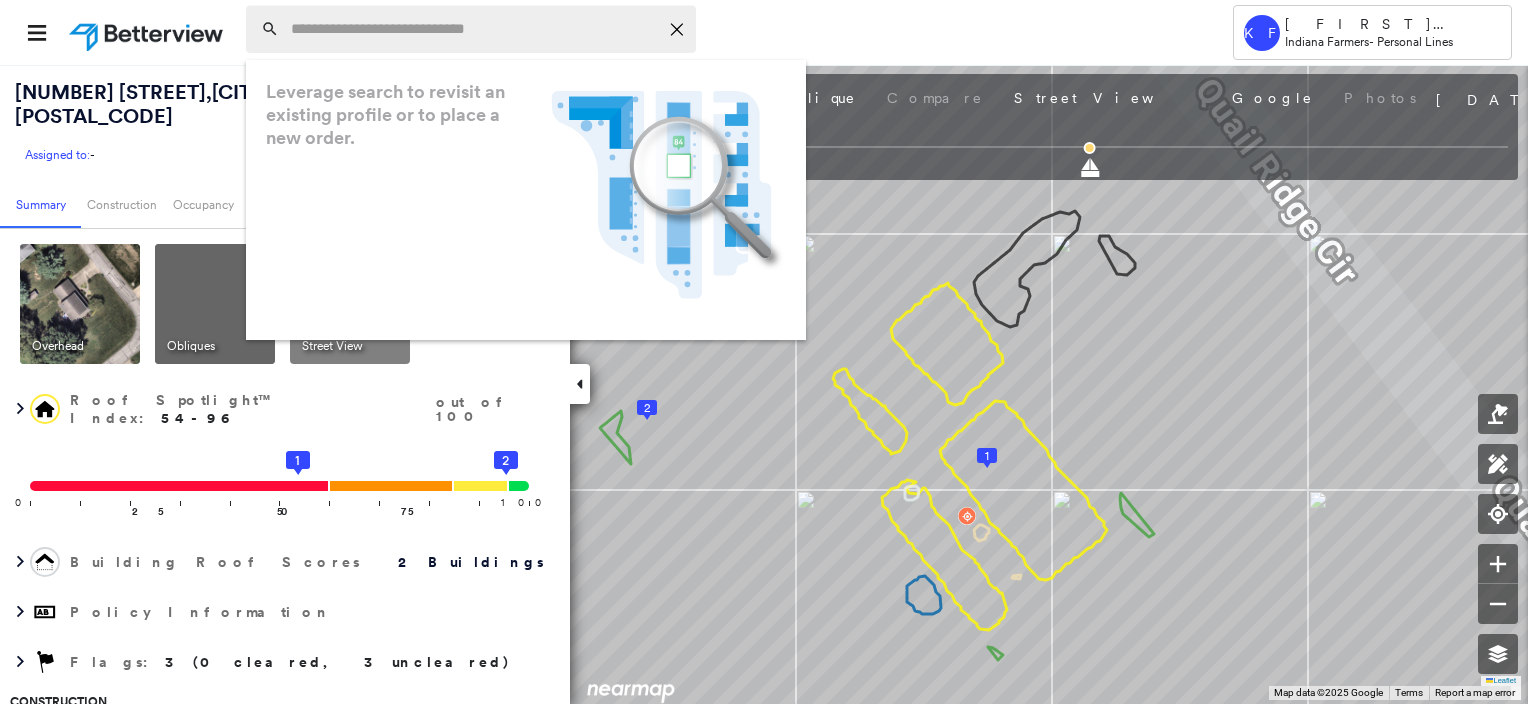 click at bounding box center [474, 29] 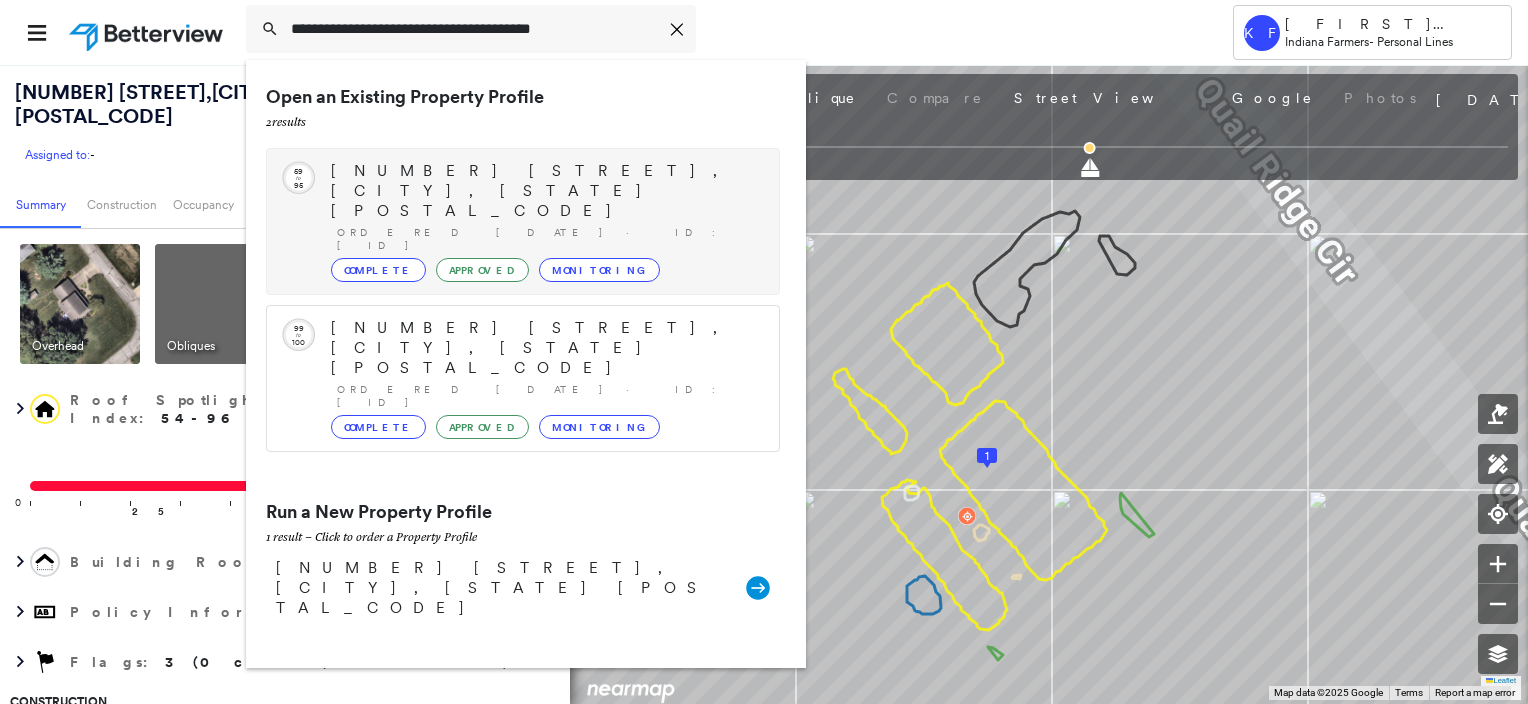 type on "**********" 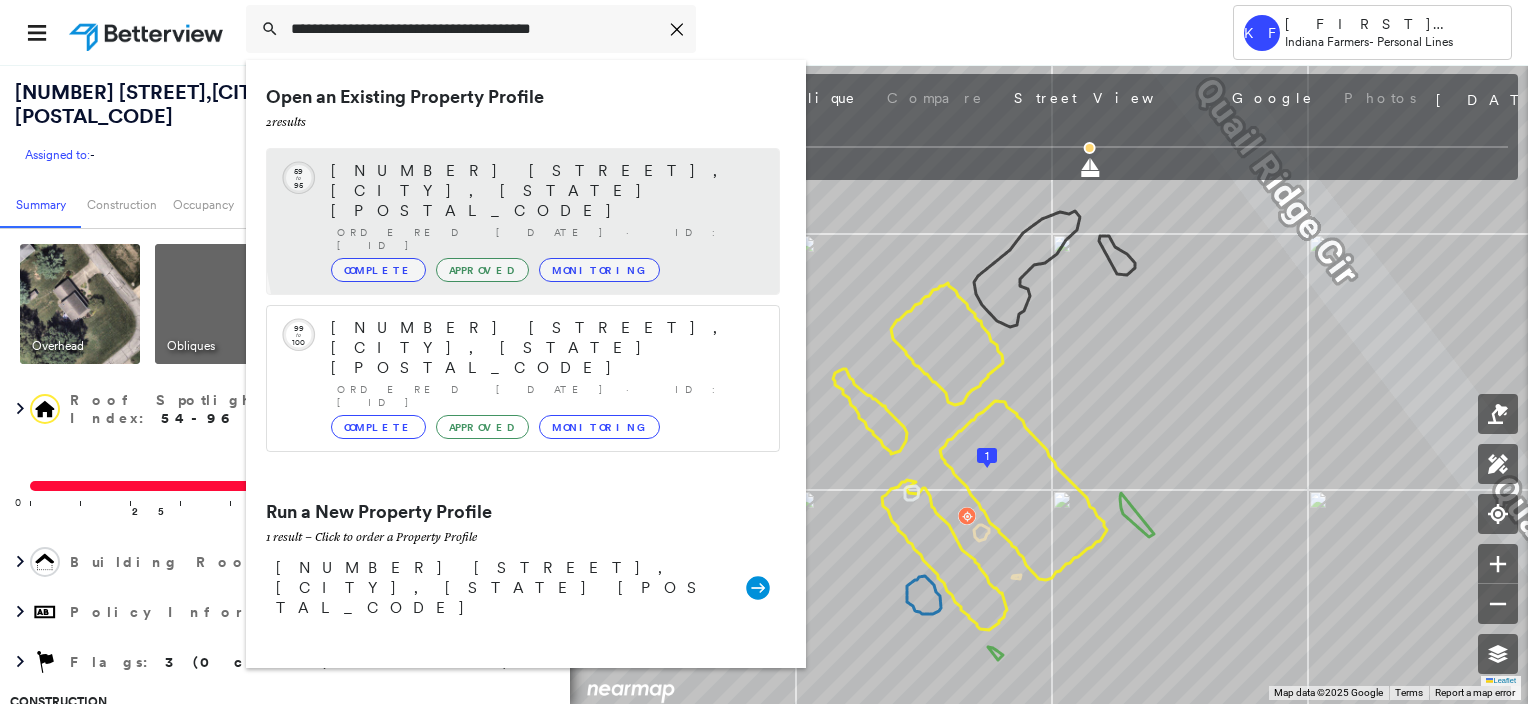 click on "Complete Approved Monitoring" at bounding box center (545, 270) 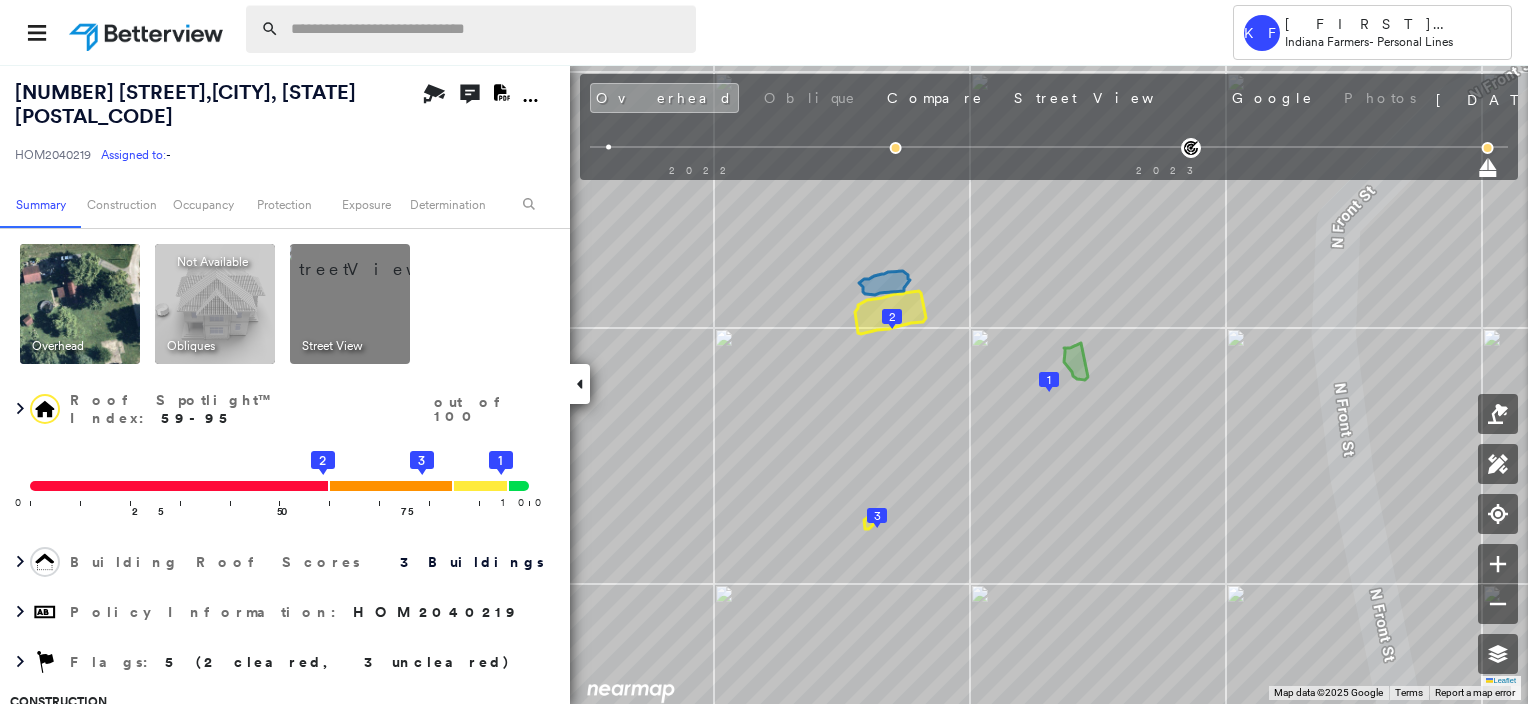 click at bounding box center [487, 29] 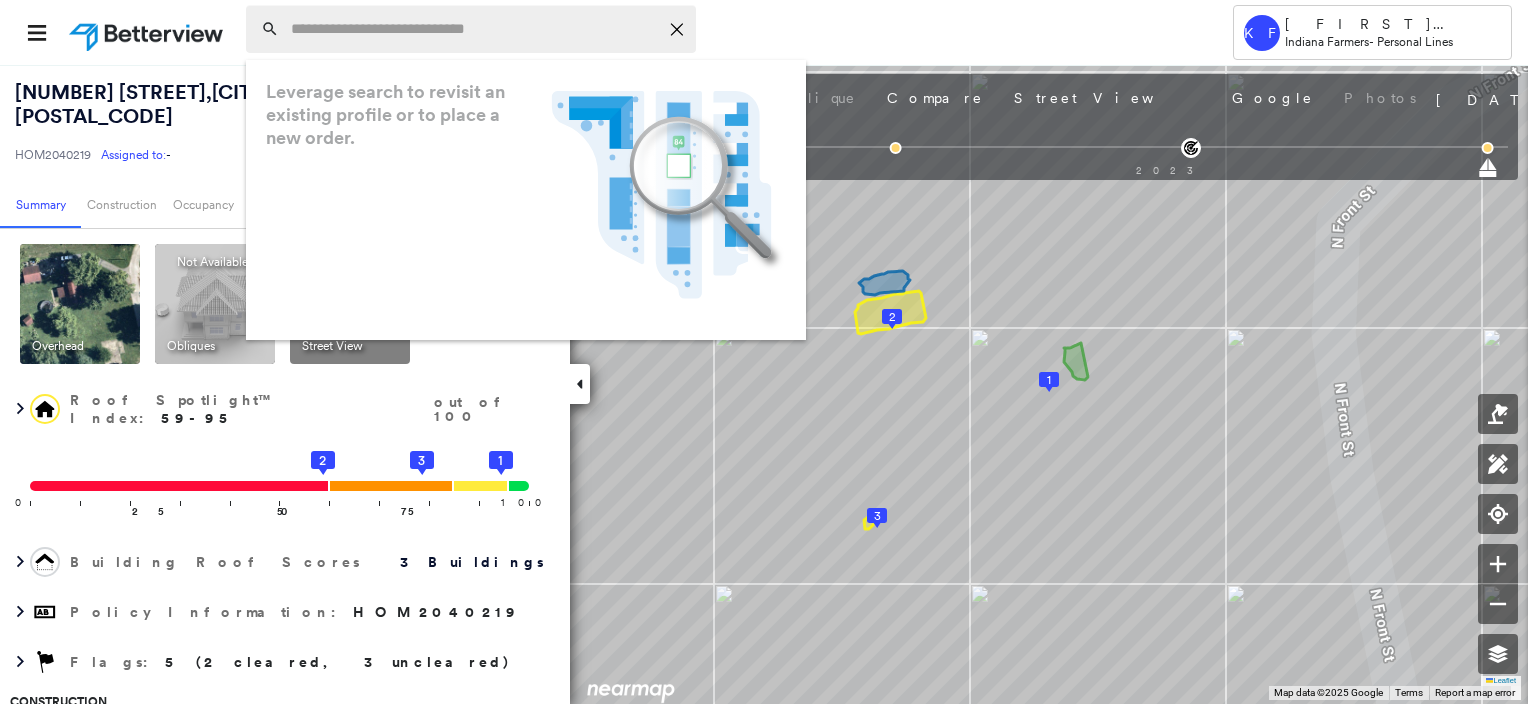 paste on "**********" 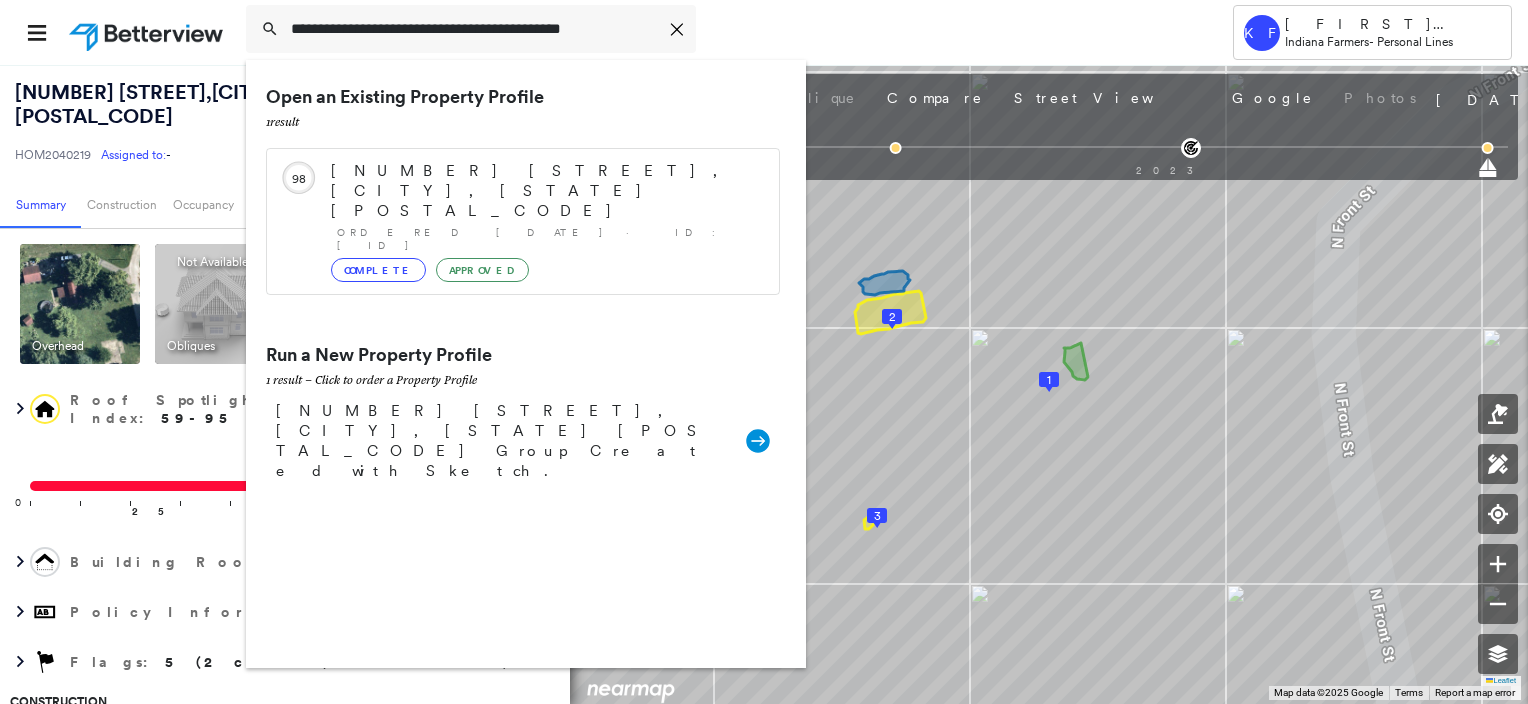 type on "**********" 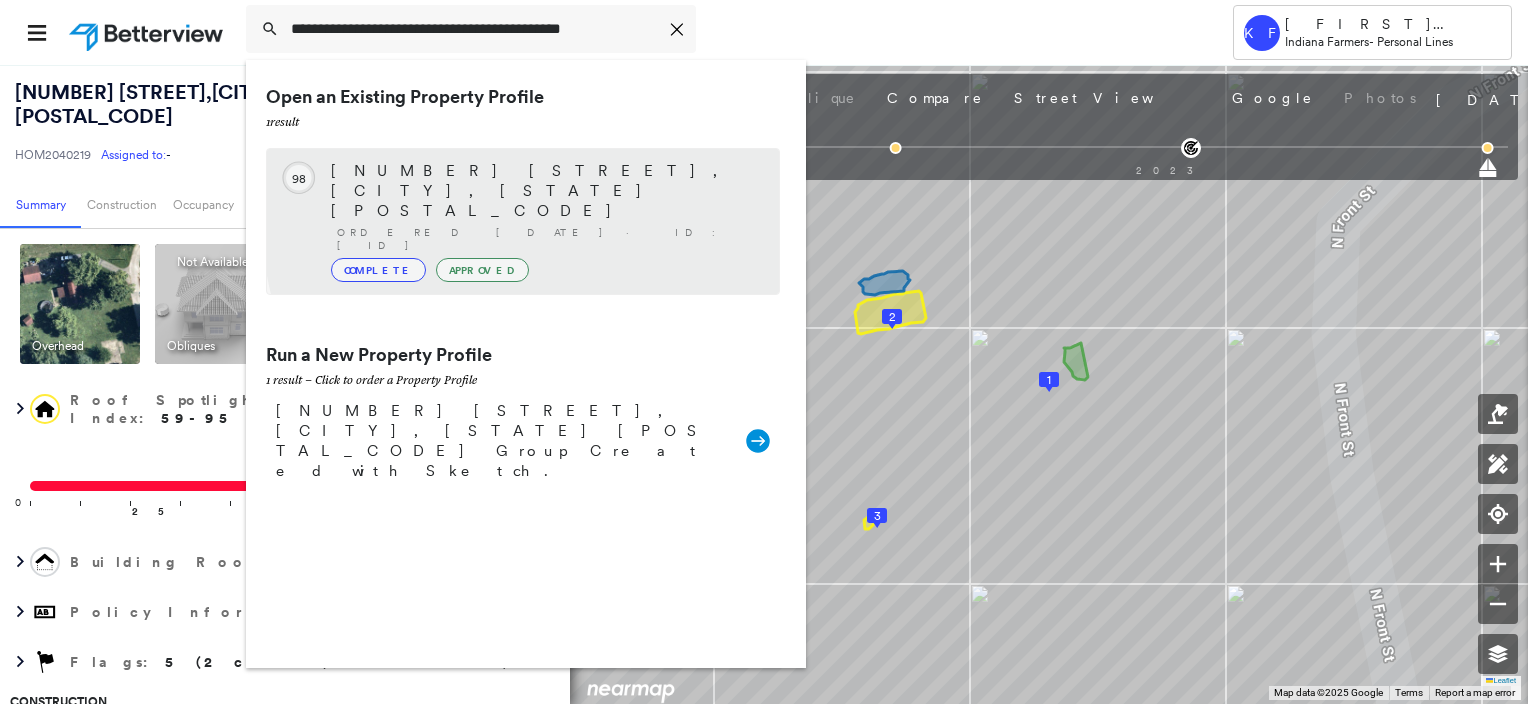 click on "Complete Approved" at bounding box center (545, 270) 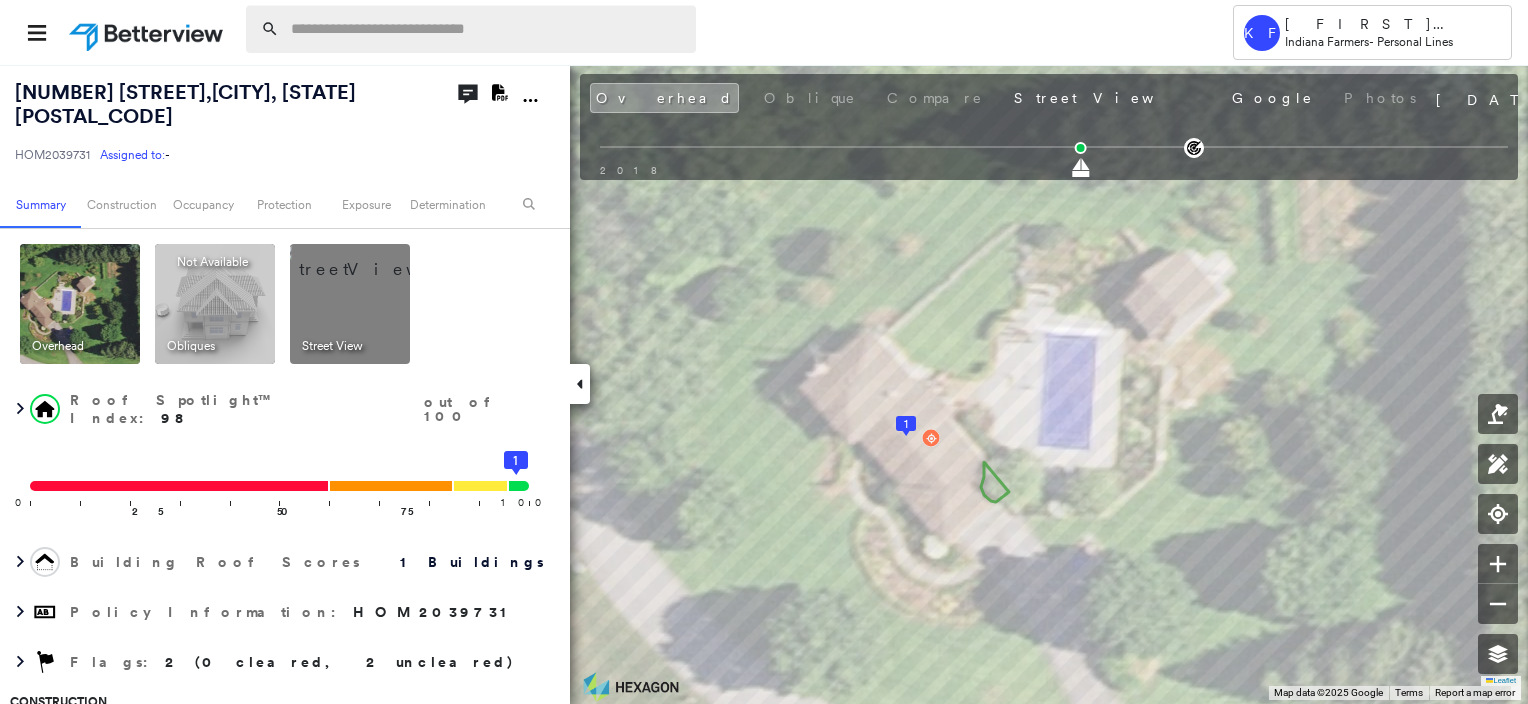 click at bounding box center (487, 29) 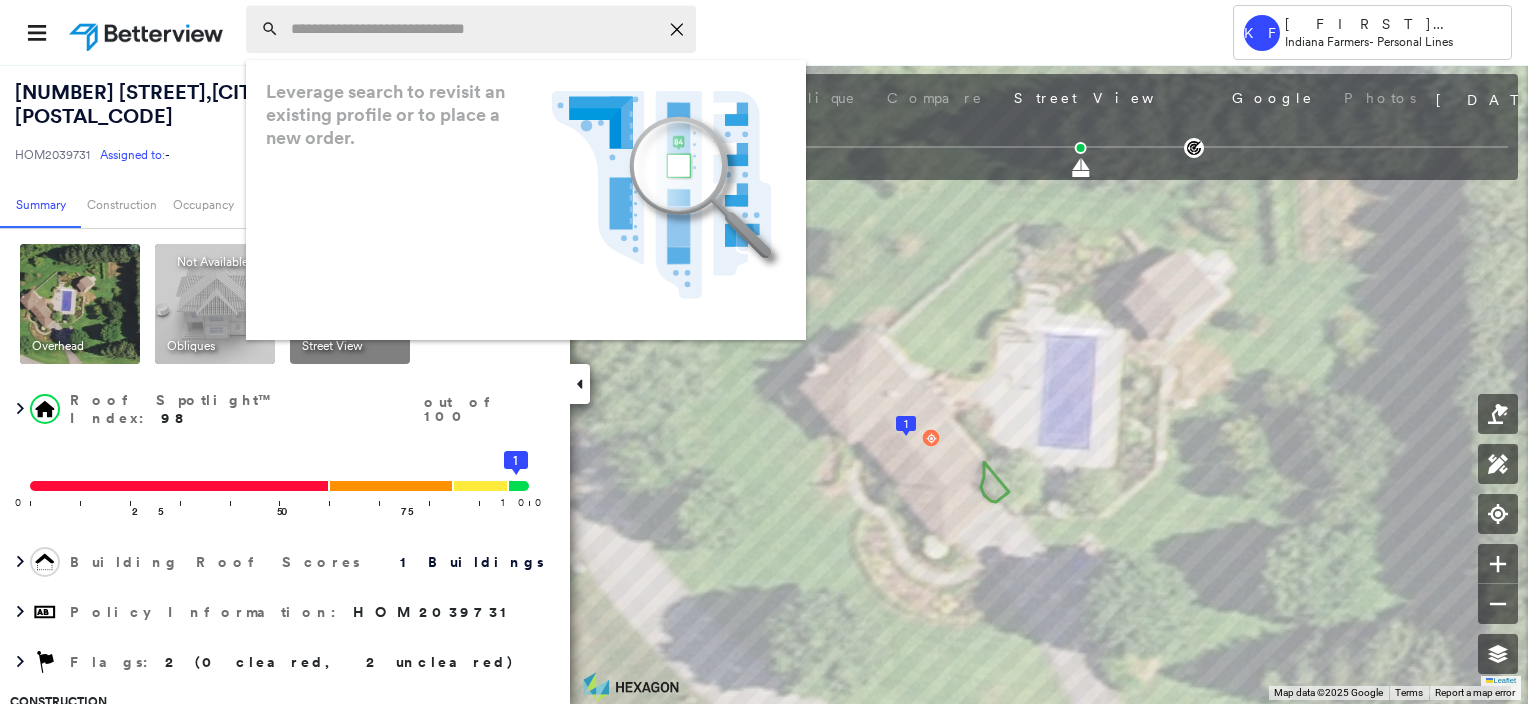 paste on "**********" 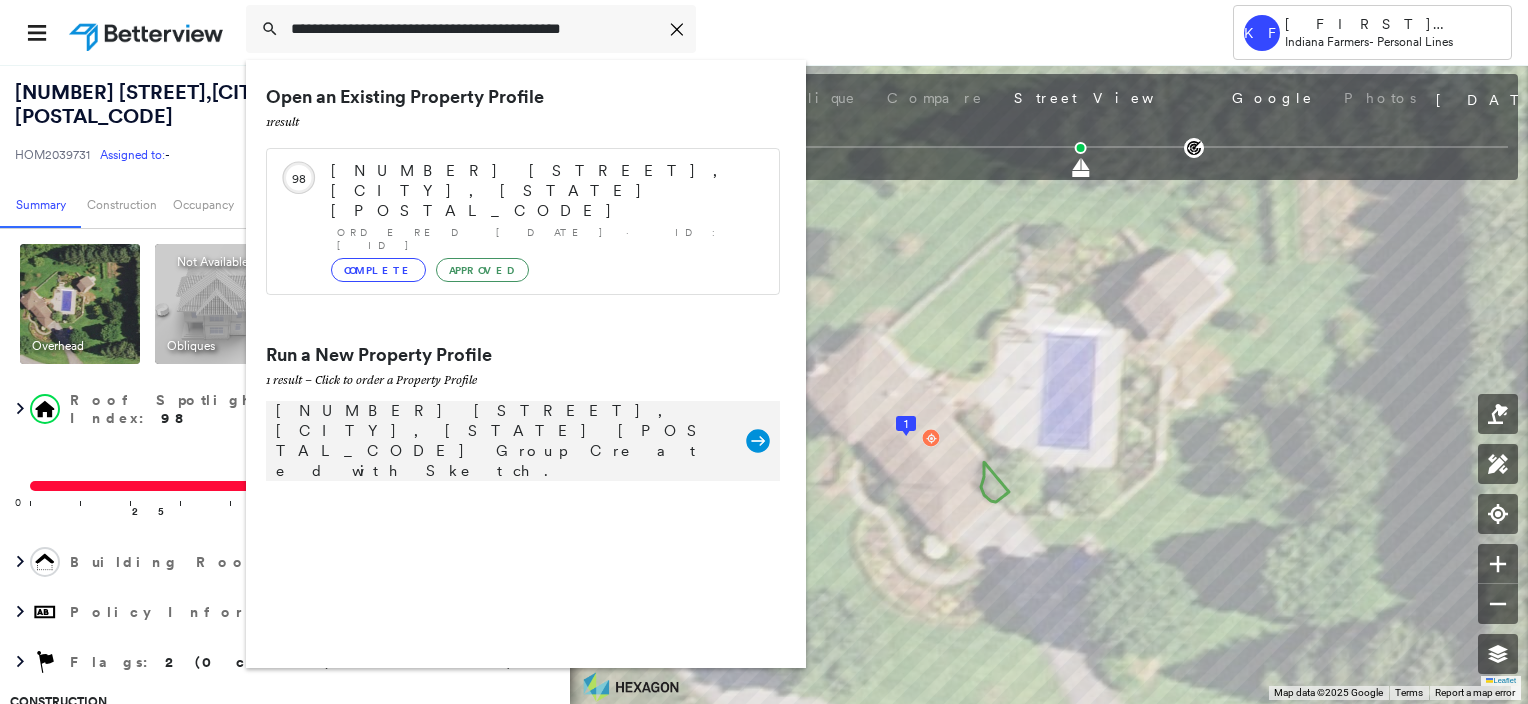 type on "**********" 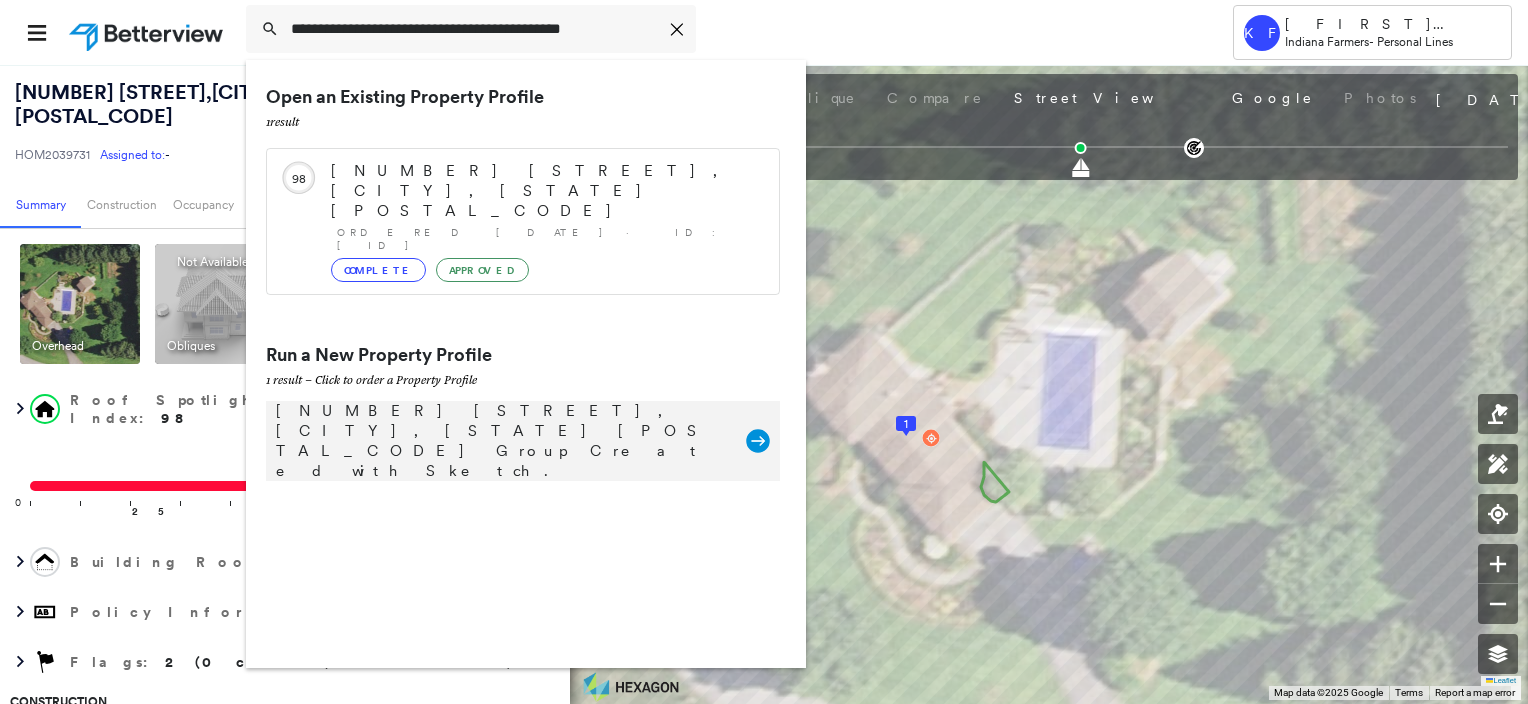 click 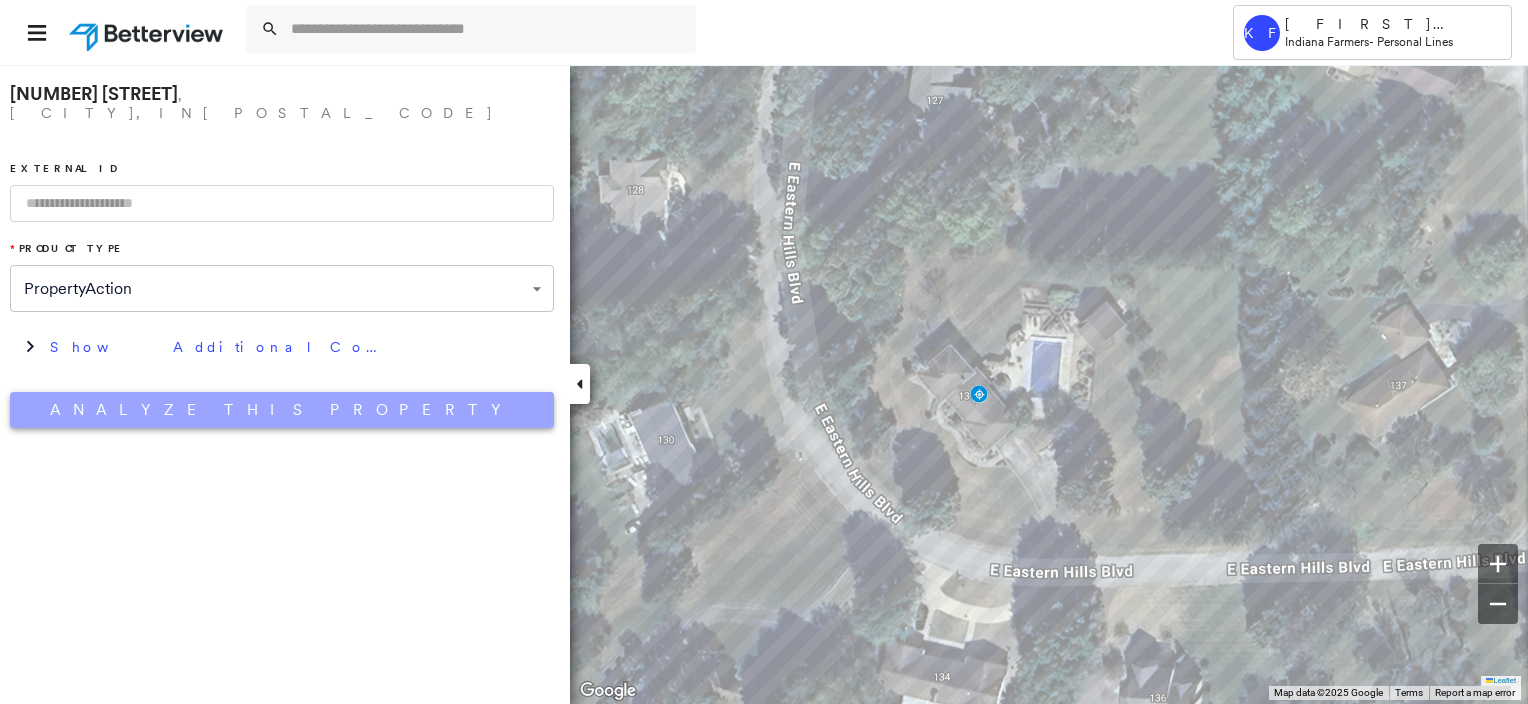 click on "Analyze This Property" at bounding box center [282, 410] 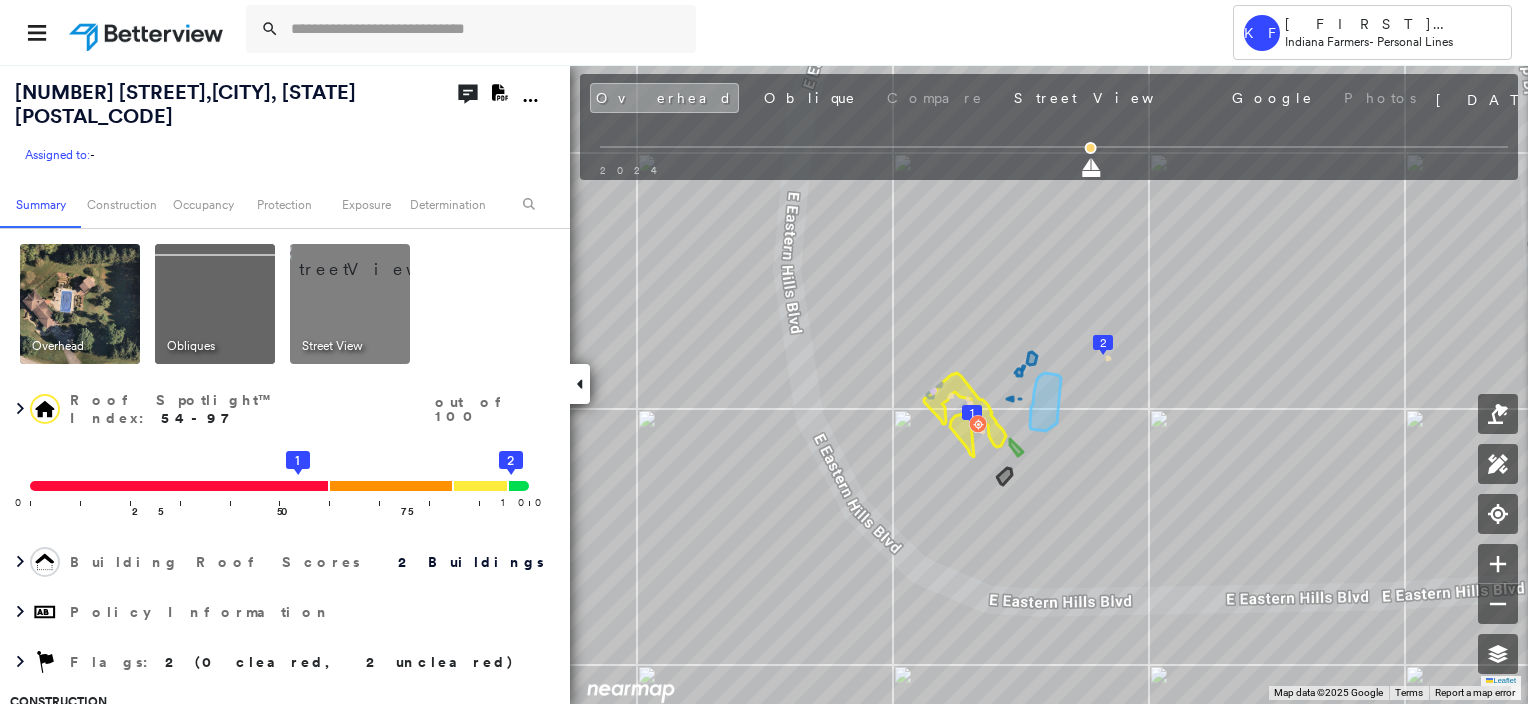 click at bounding box center (80, 304) 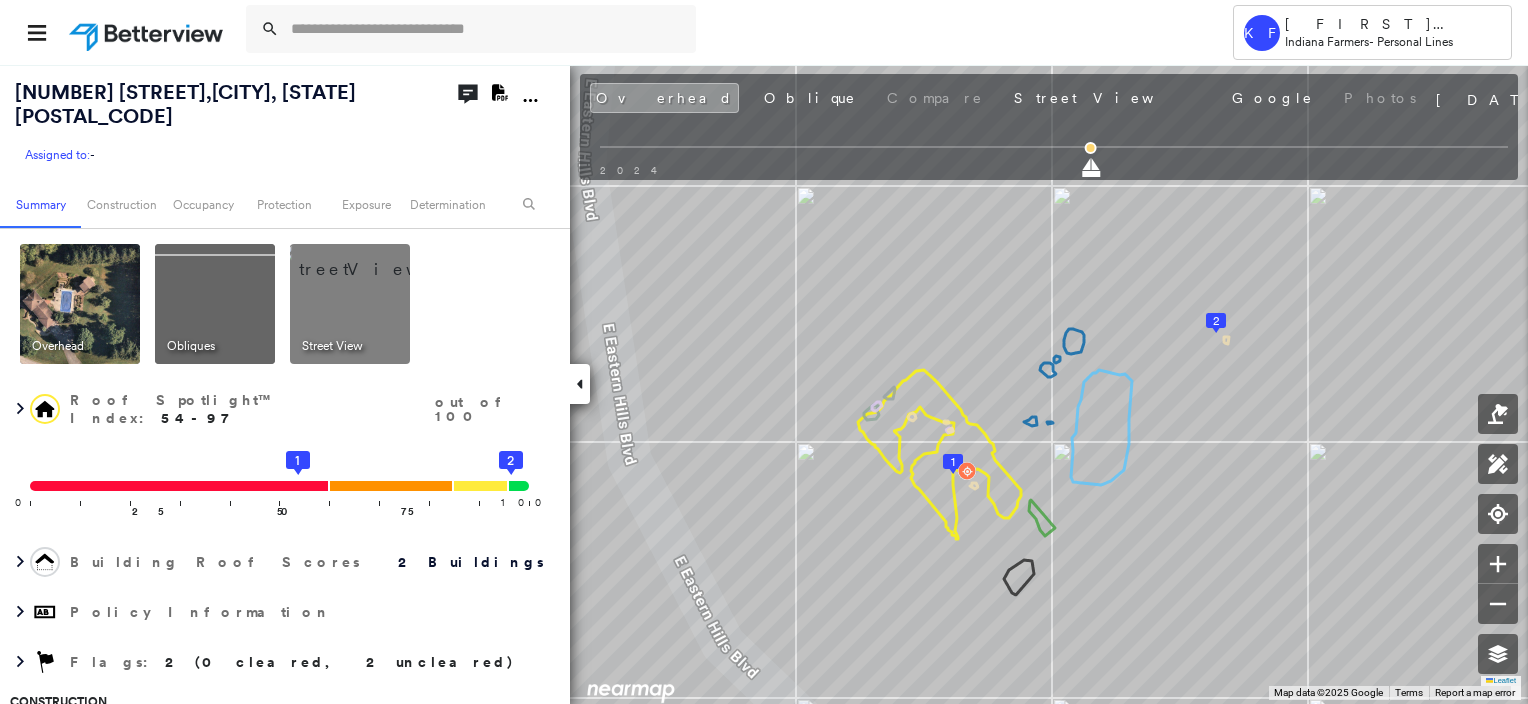 click at bounding box center [374, 259] 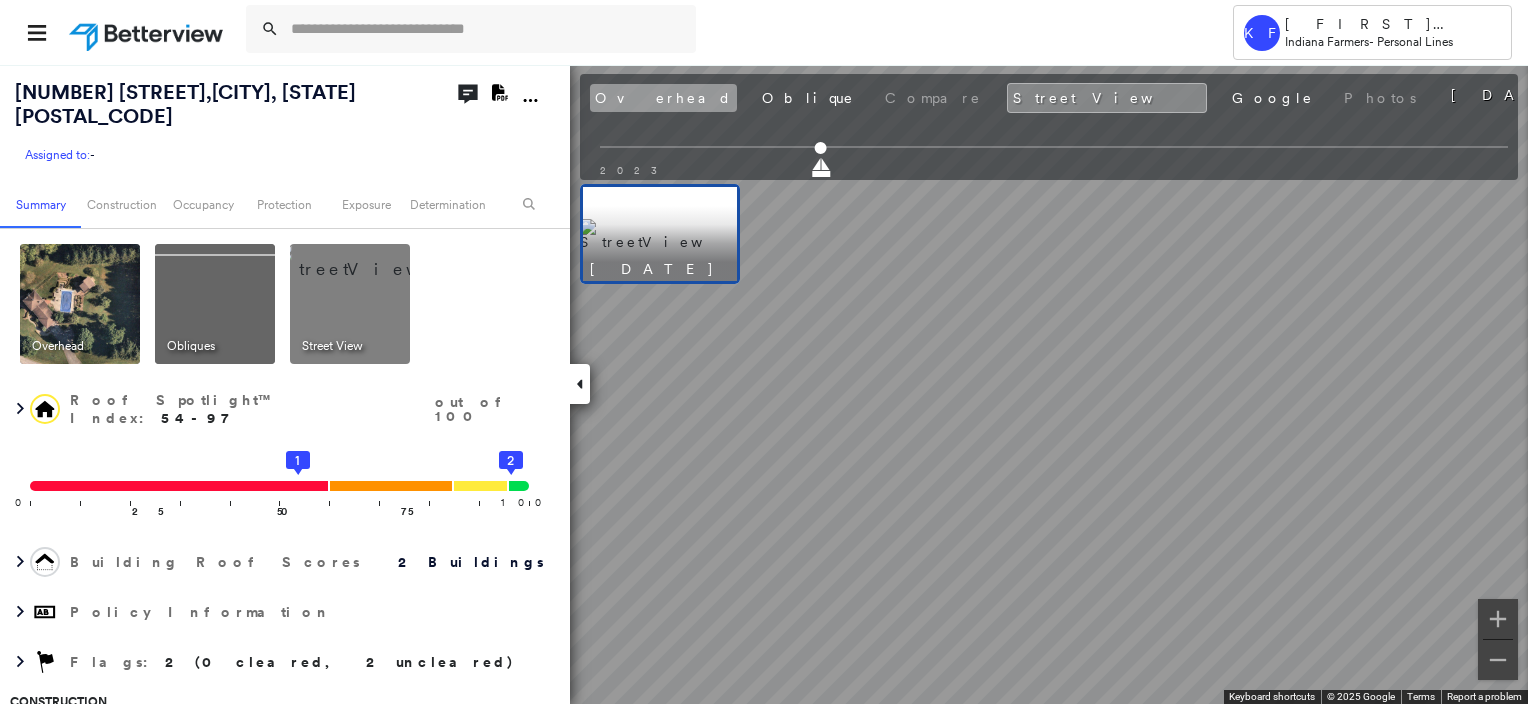 click on "Overhead" at bounding box center (663, 98) 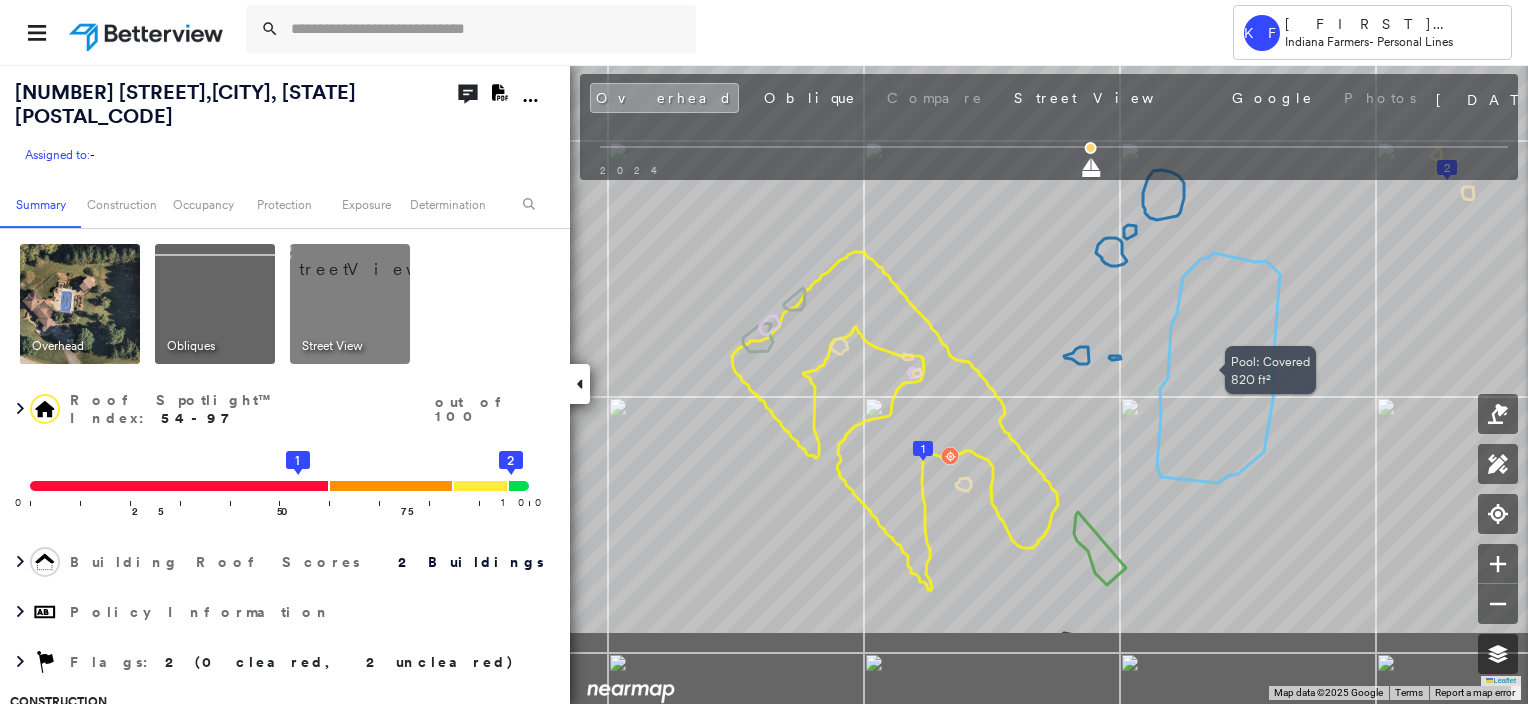 drag, startPoint x: 1034, startPoint y: 586, endPoint x: 1228, endPoint y: 451, distance: 236.34932 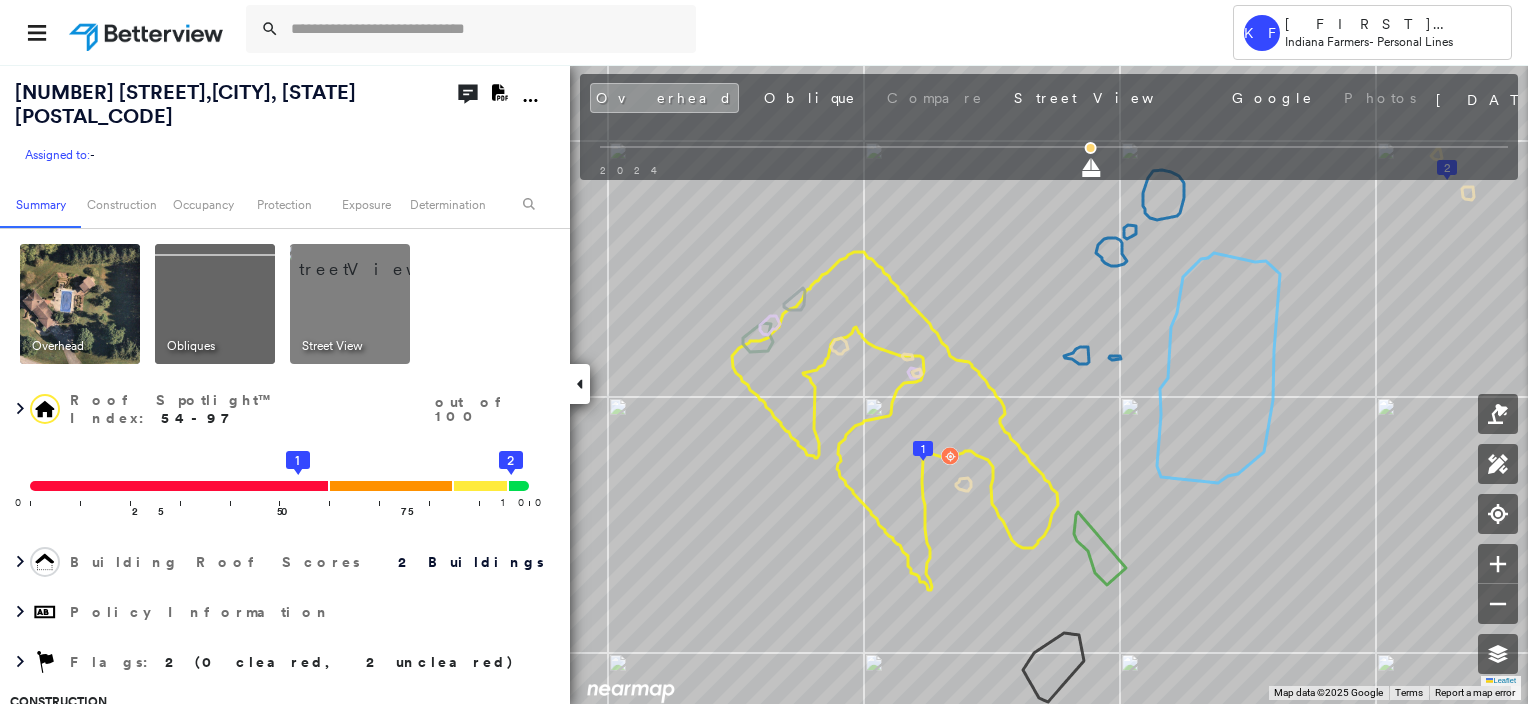 click at bounding box center [374, 259] 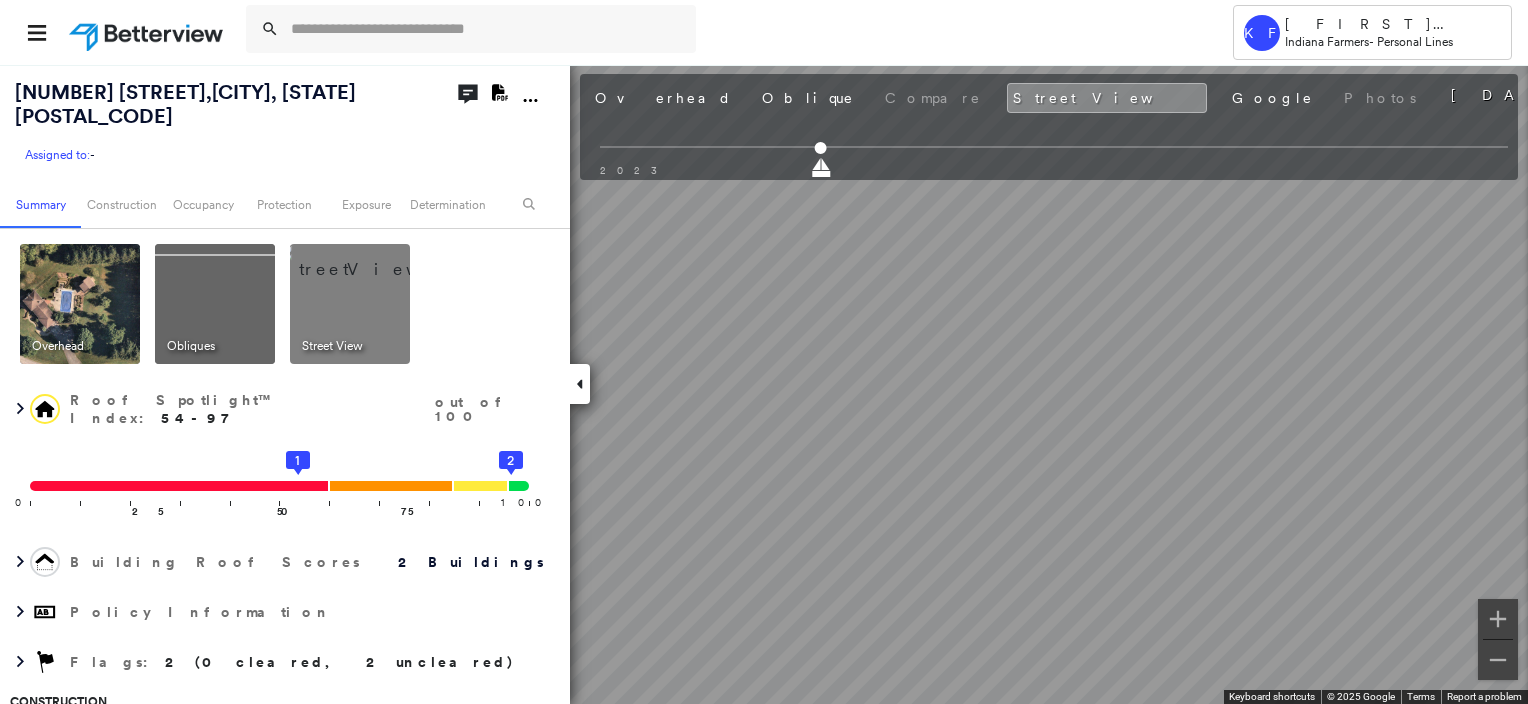 click at bounding box center [374, 259] 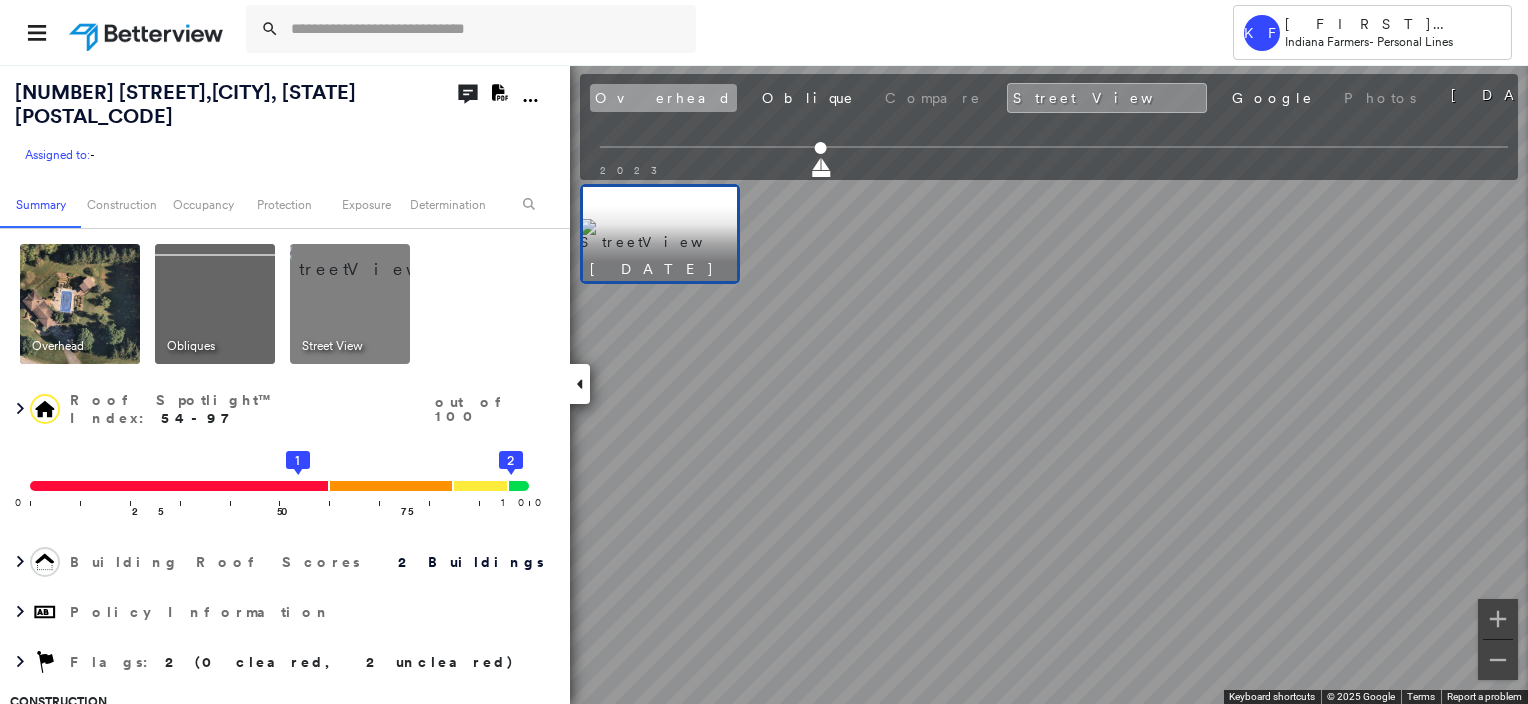 click on "Overhead" at bounding box center [663, 98] 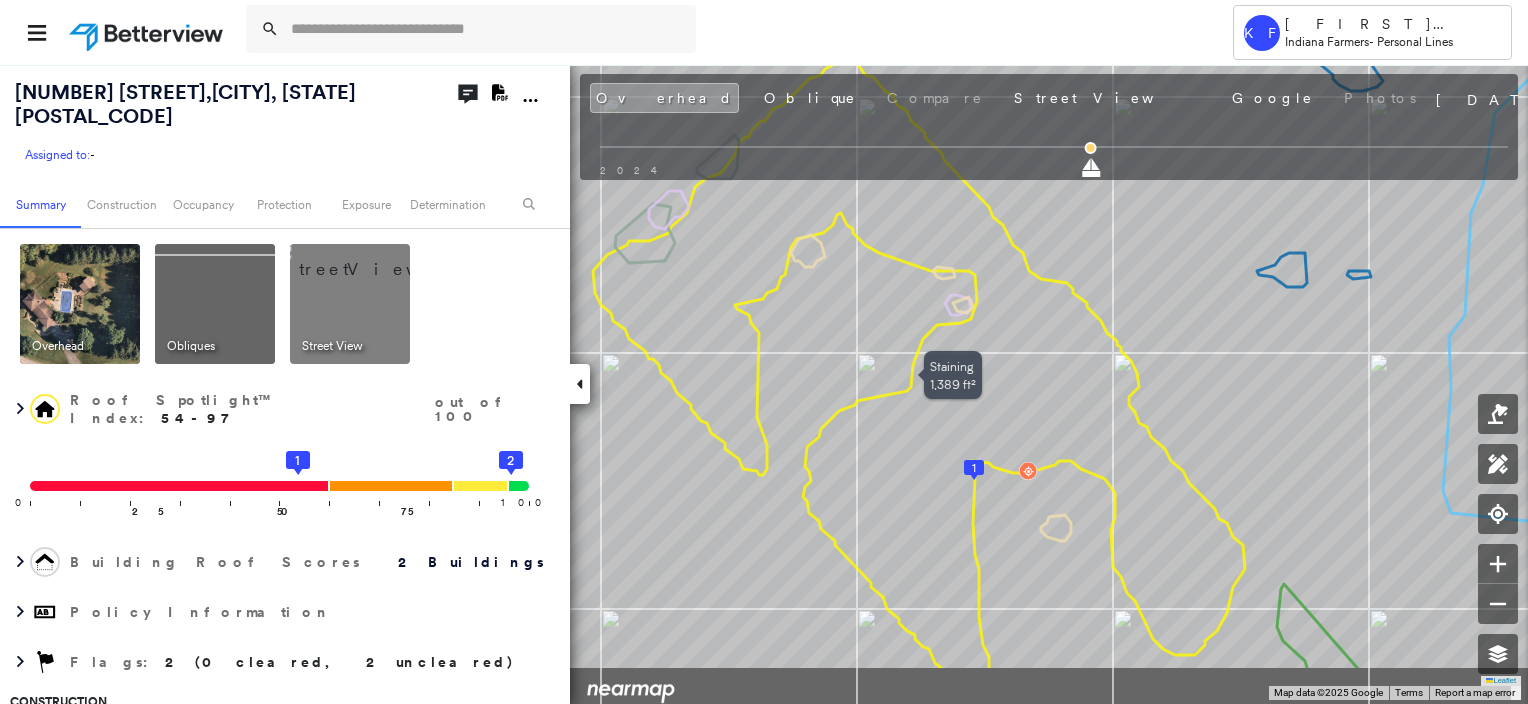drag, startPoint x: 963, startPoint y: 504, endPoint x: 1120, endPoint y: 404, distance: 186.14243 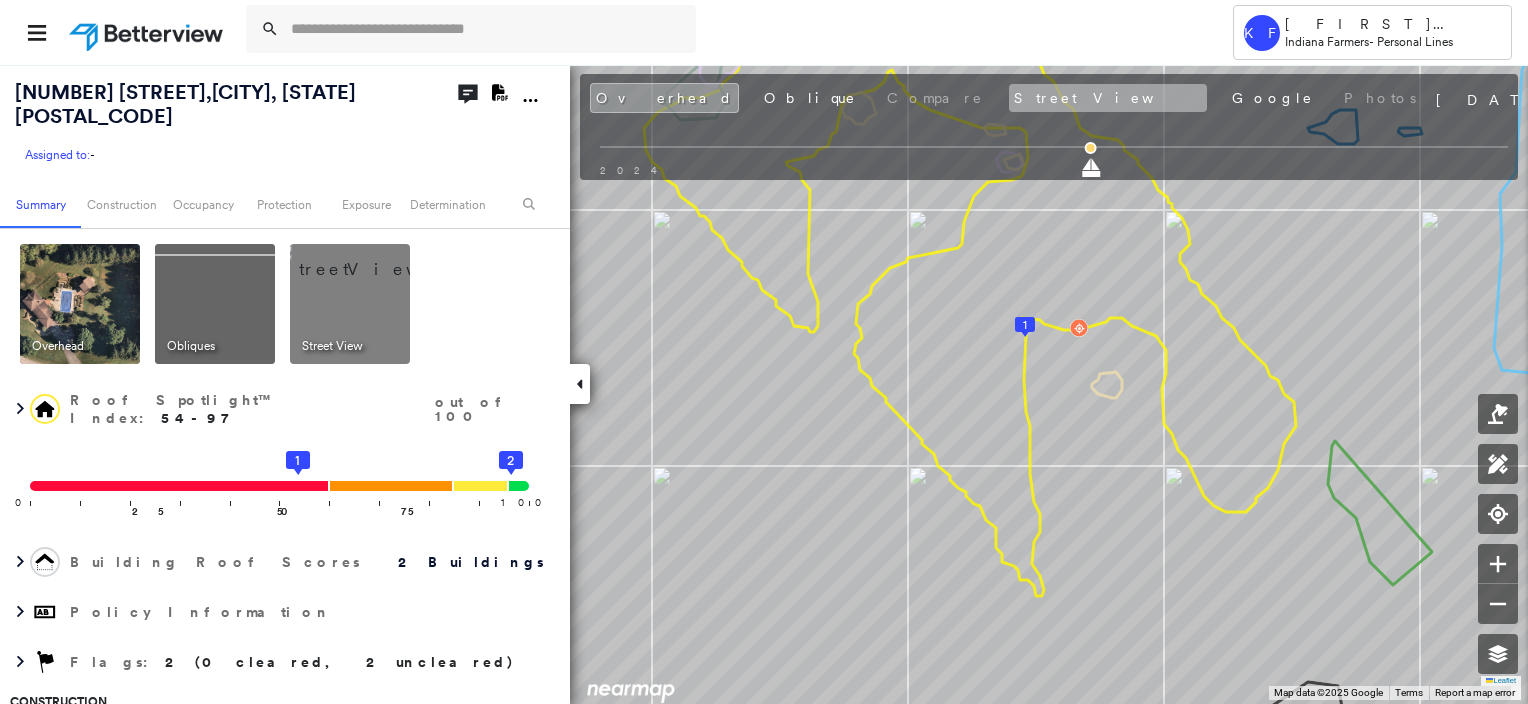 click on "Street View" at bounding box center [1108, 98] 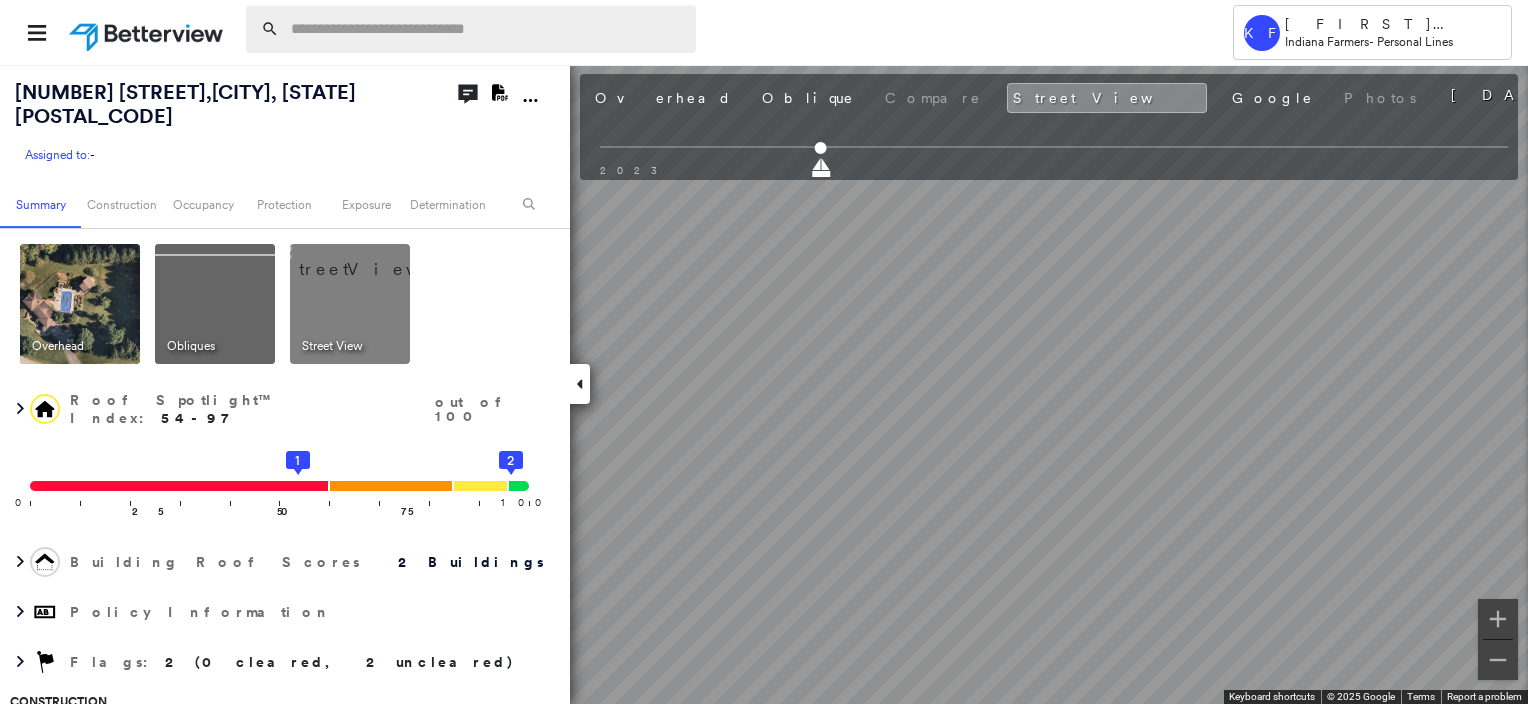 click at bounding box center [487, 29] 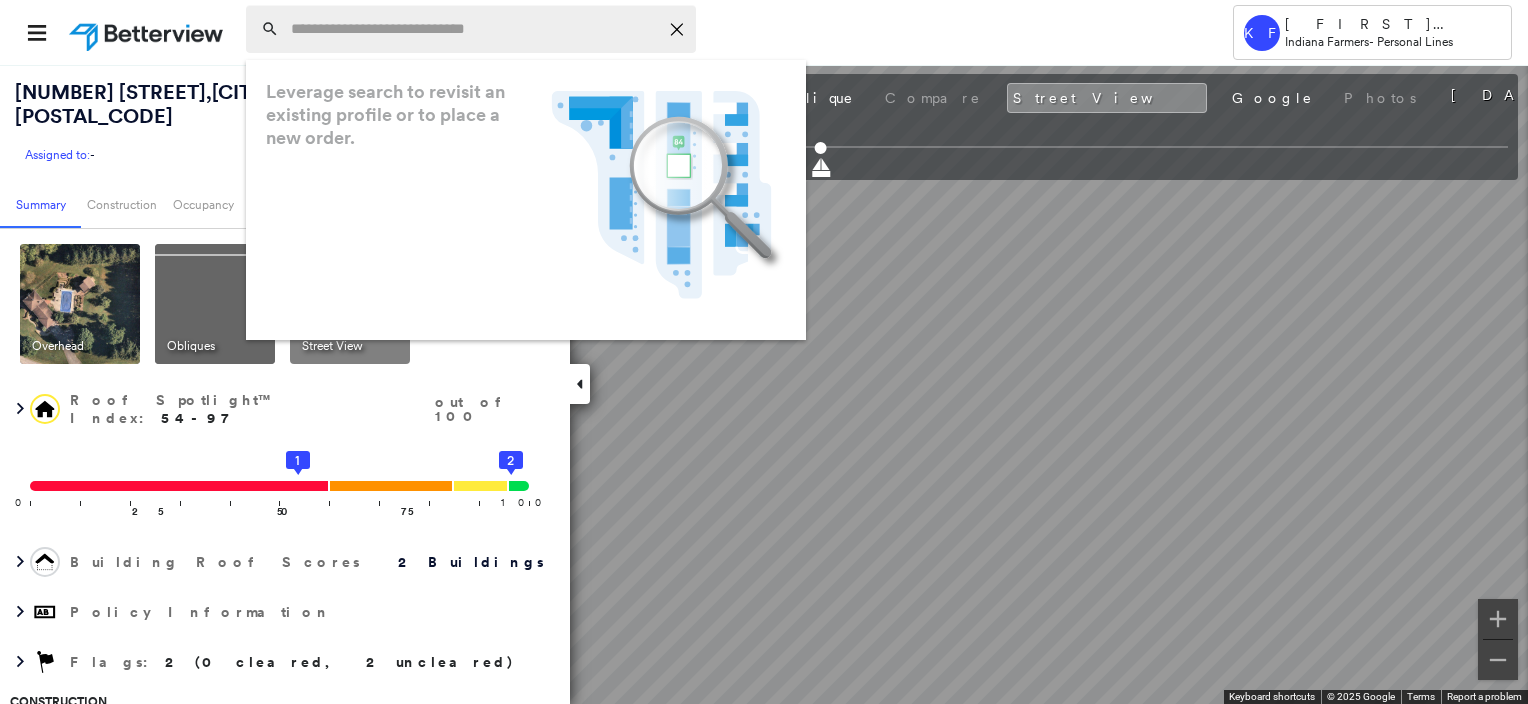 paste on "**********" 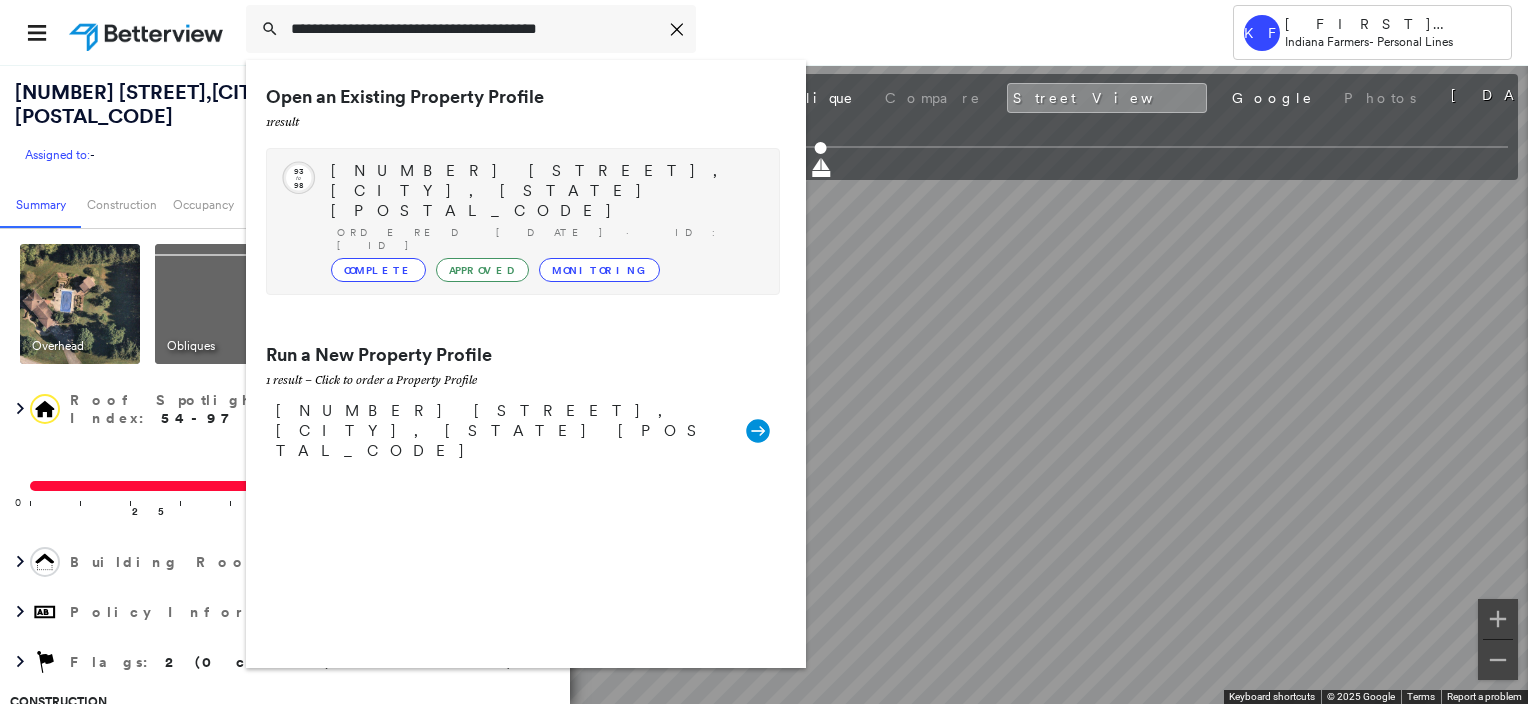 type on "**********" 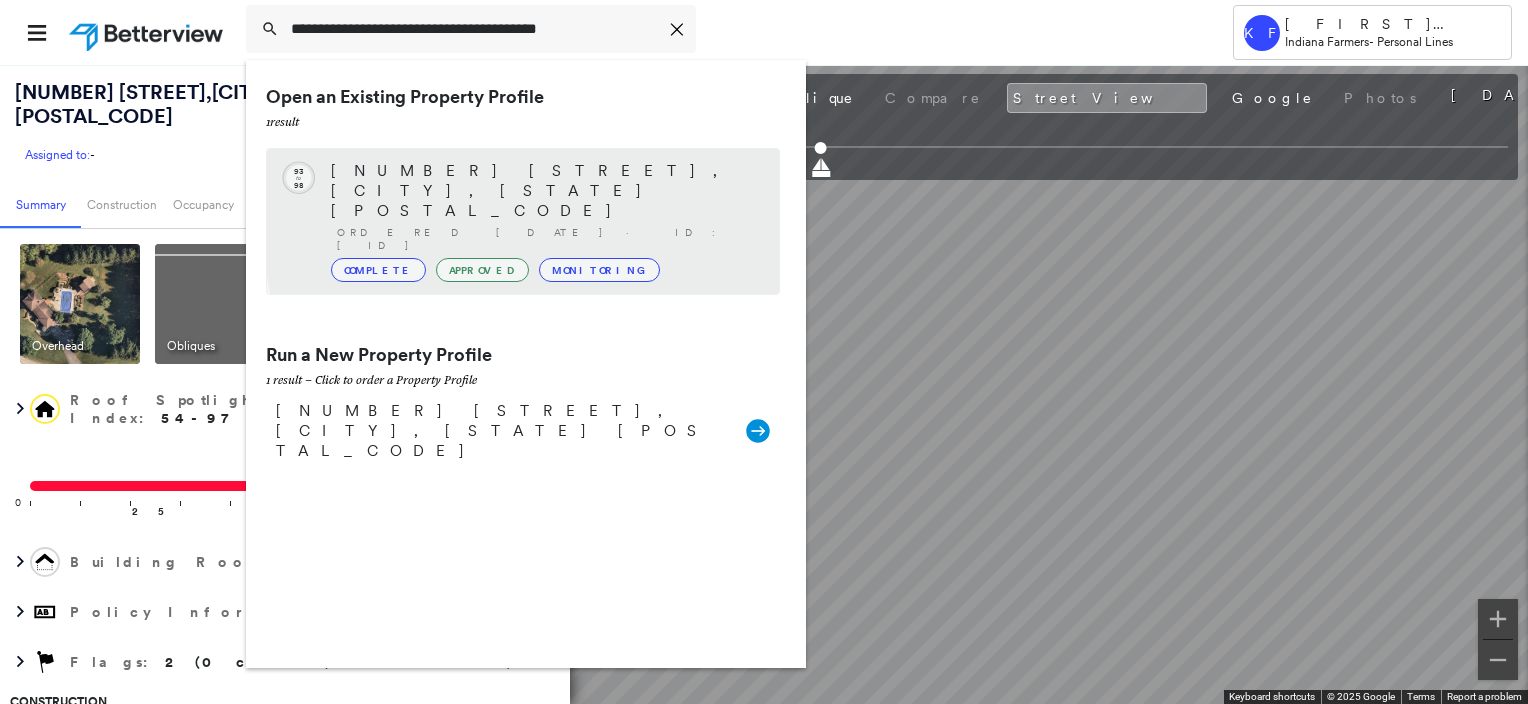 click on "Complete Approved Monitoring" at bounding box center [545, 270] 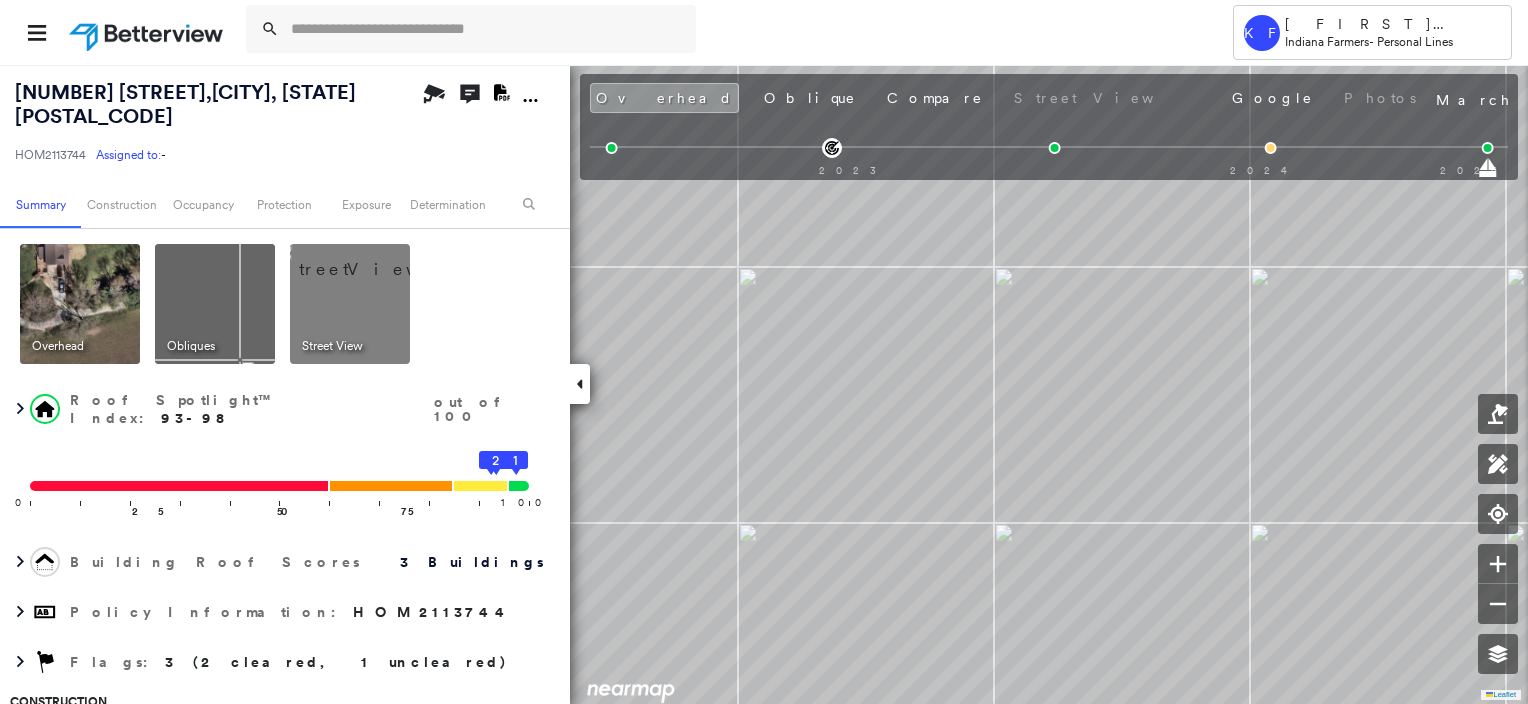 click at bounding box center (374, 259) 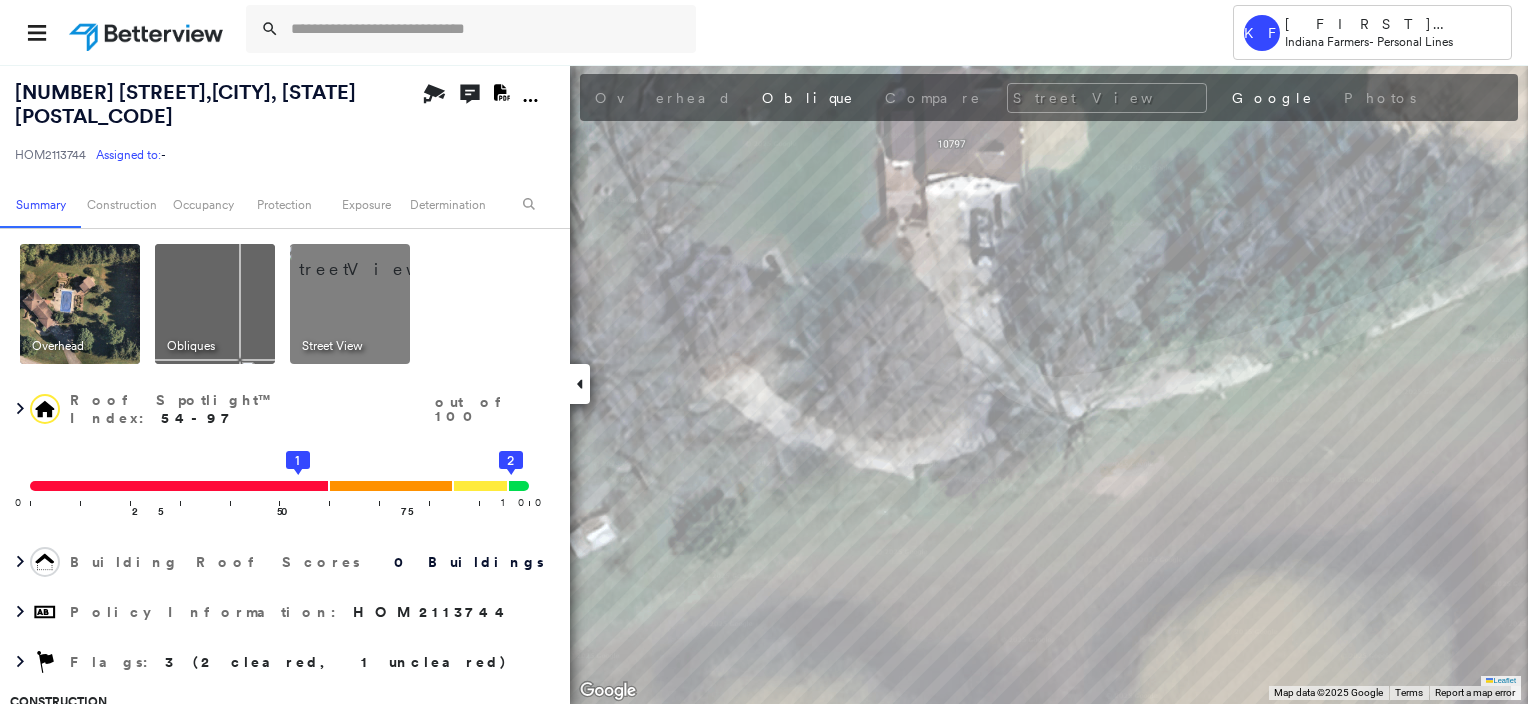 click at bounding box center [80, 304] 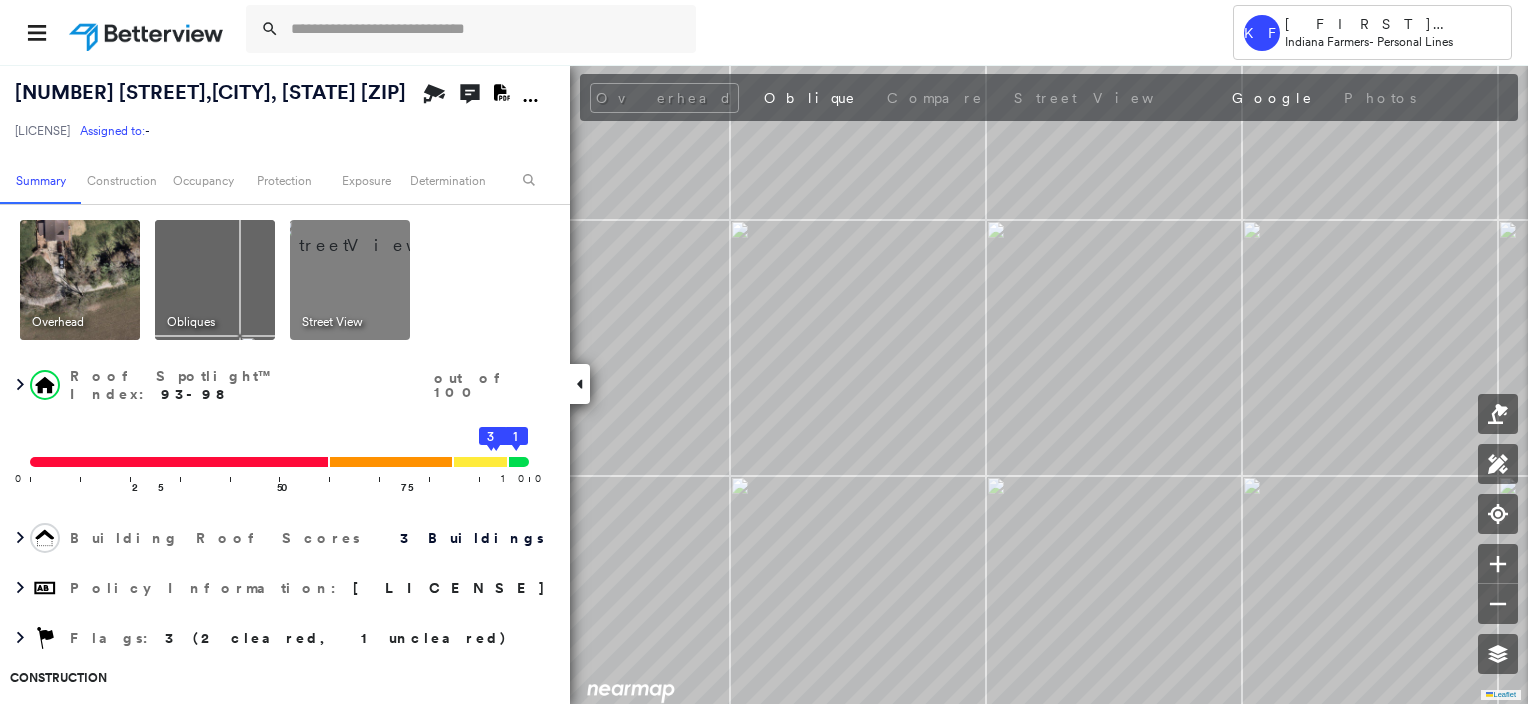 scroll, scrollTop: 0, scrollLeft: 0, axis: both 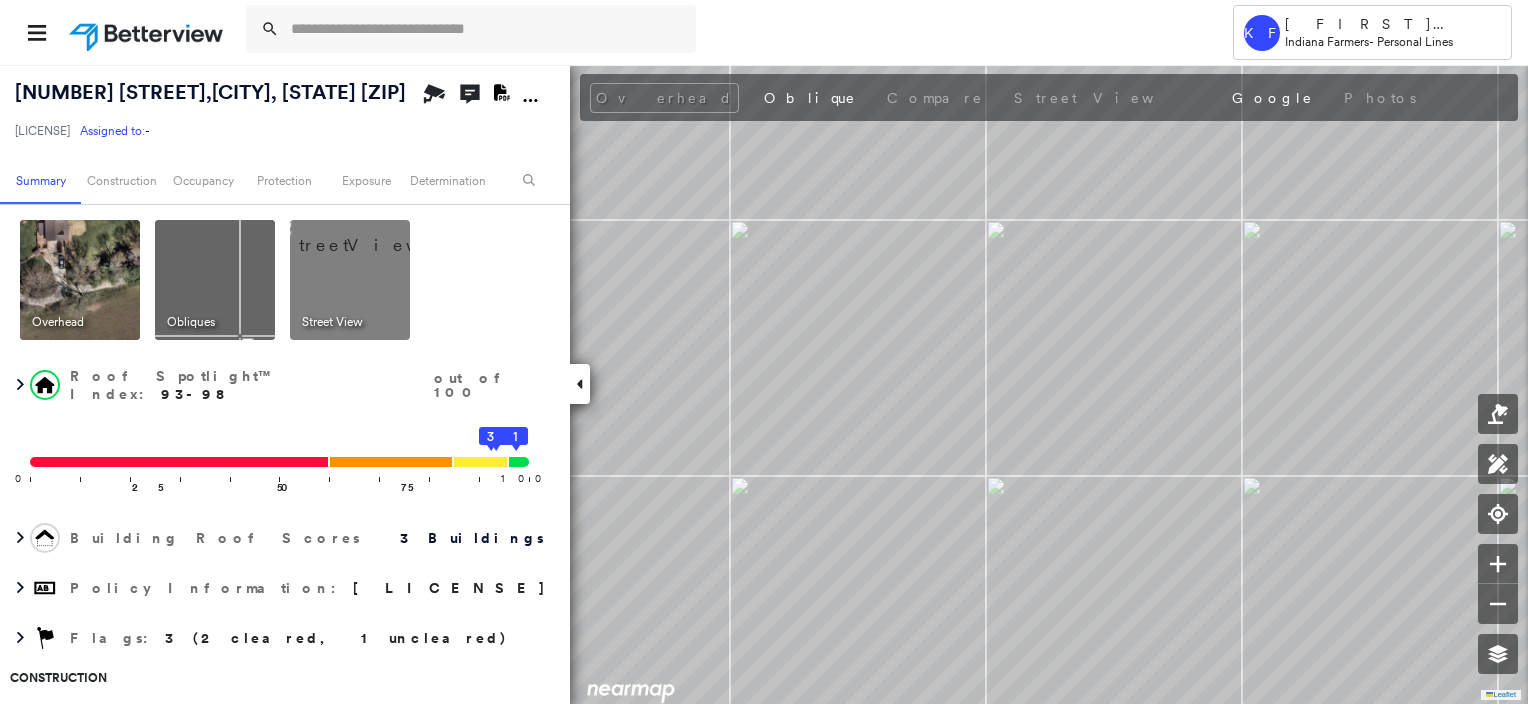 click at bounding box center (374, 235) 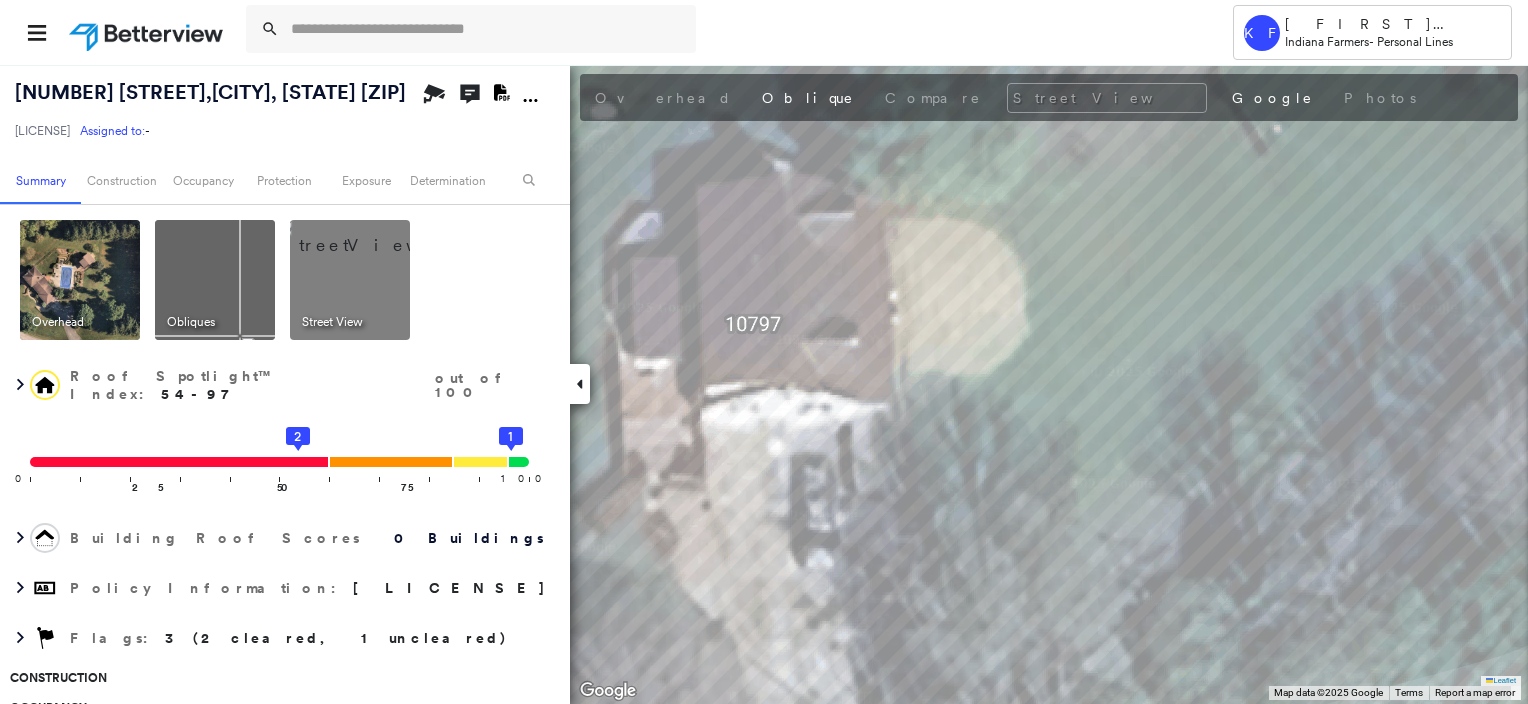 click at bounding box center [80, 280] 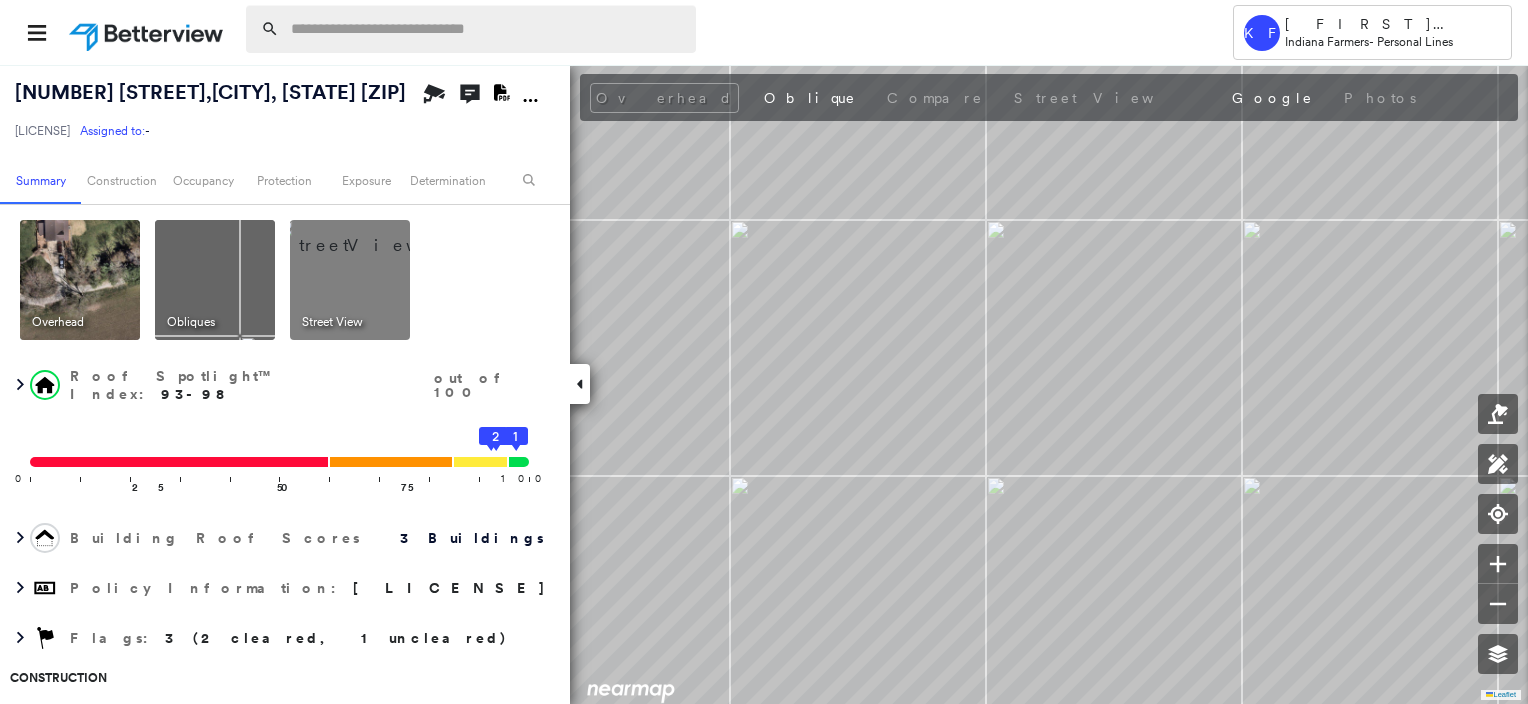 click at bounding box center [487, 29] 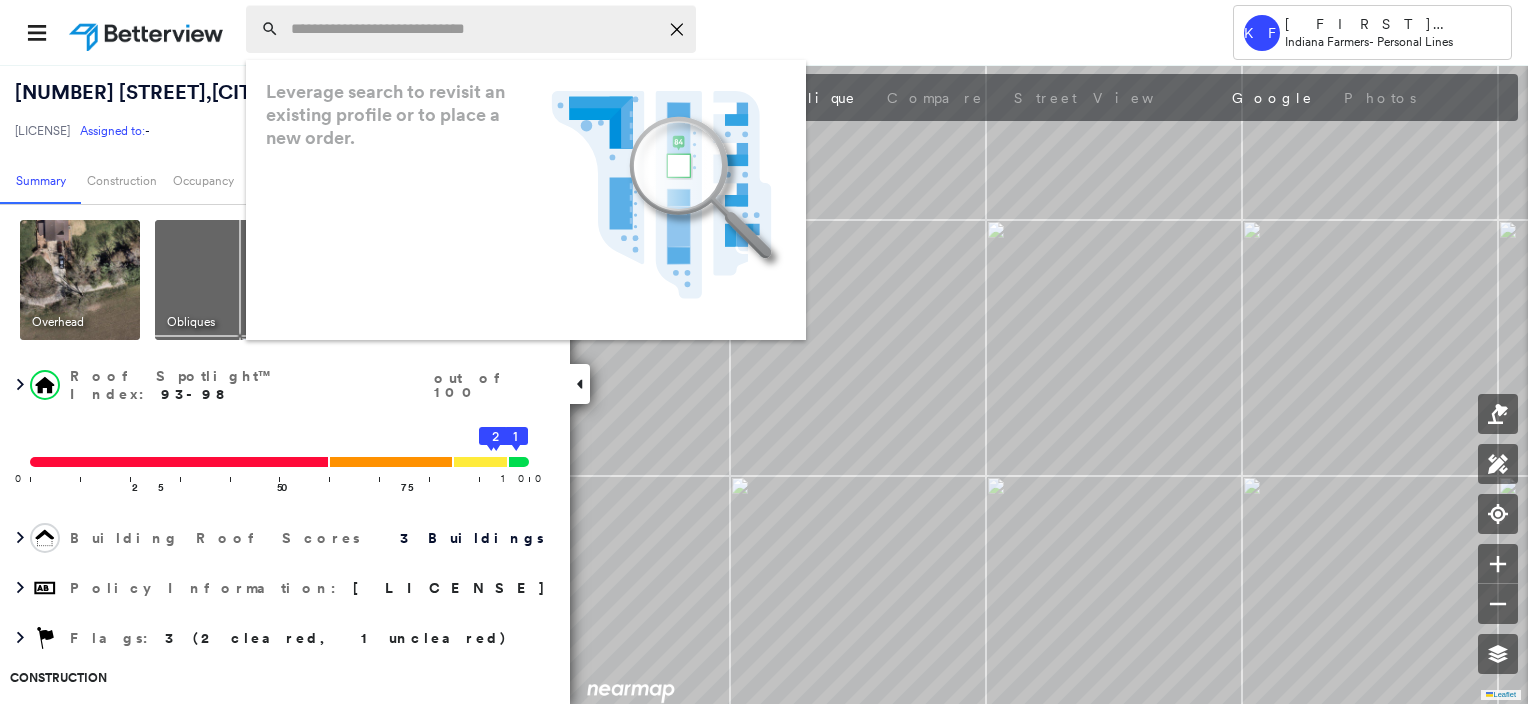 paste on "**********" 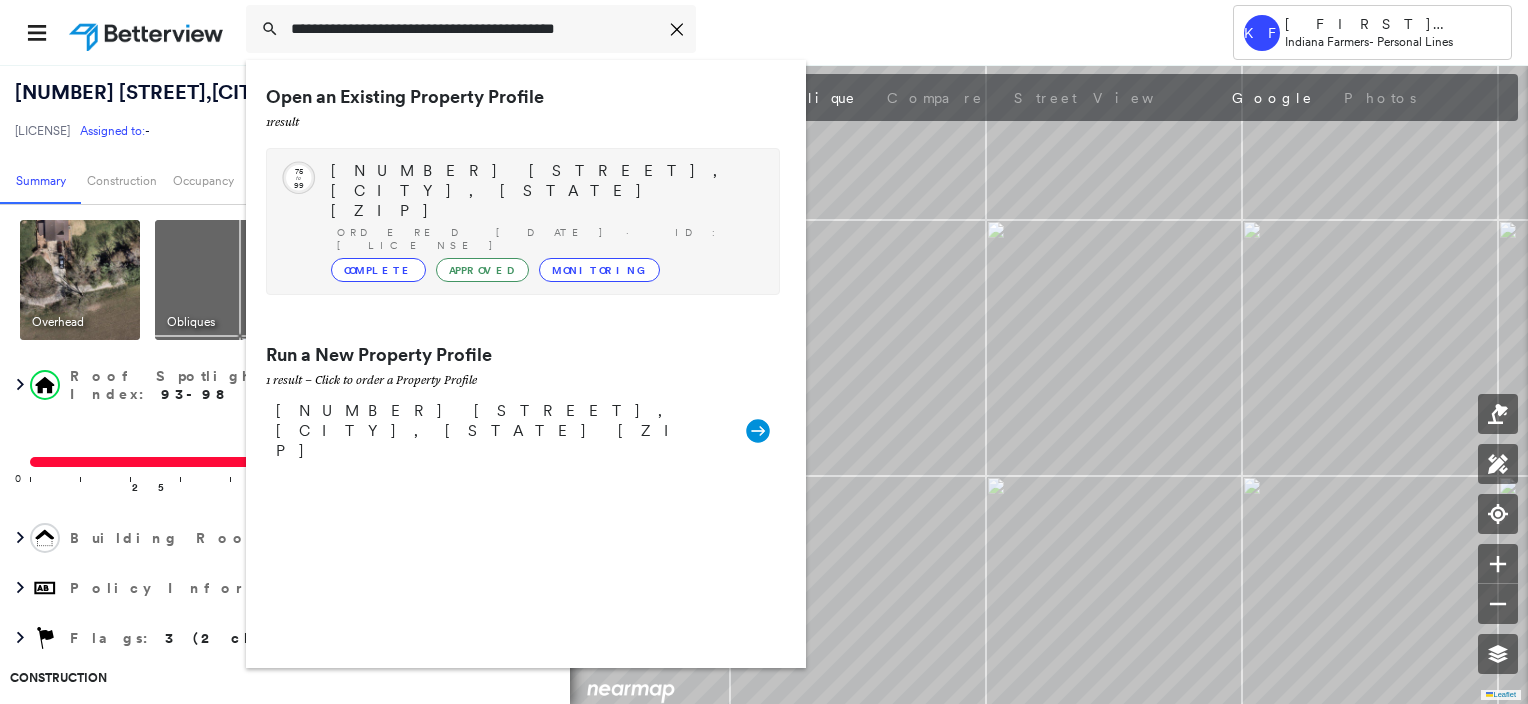 type on "**********" 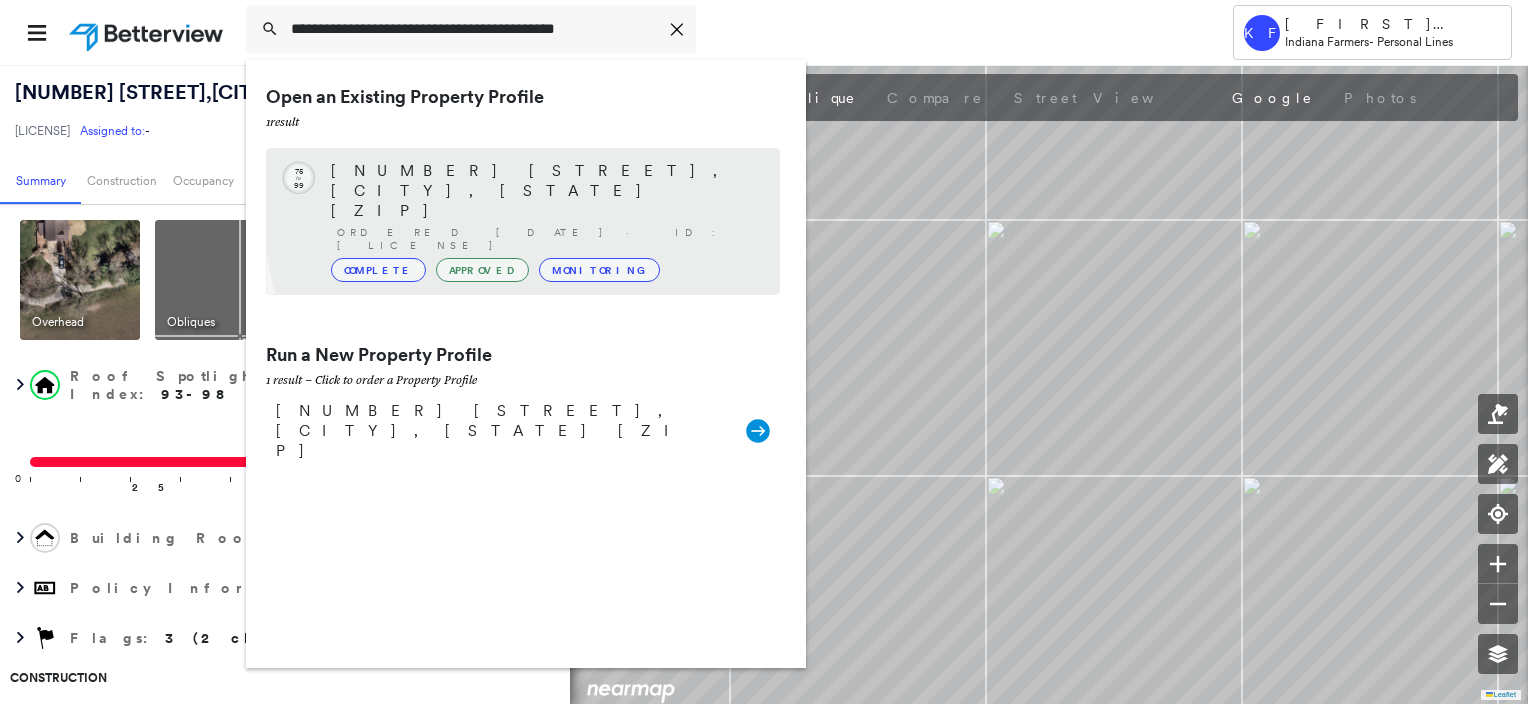 click on "Ordered 01/21/23 · ID: DFR1018754" at bounding box center (548, 239) 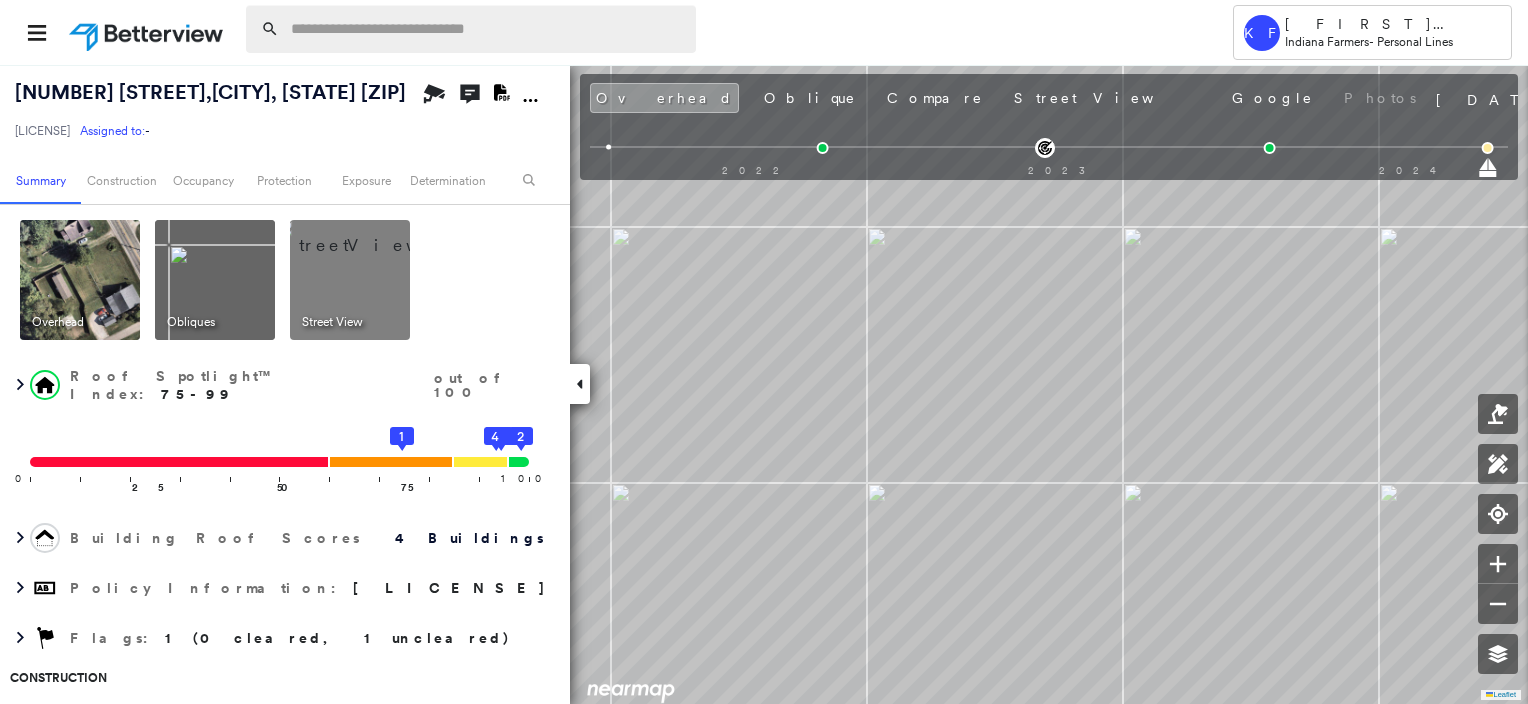 click at bounding box center [487, 29] 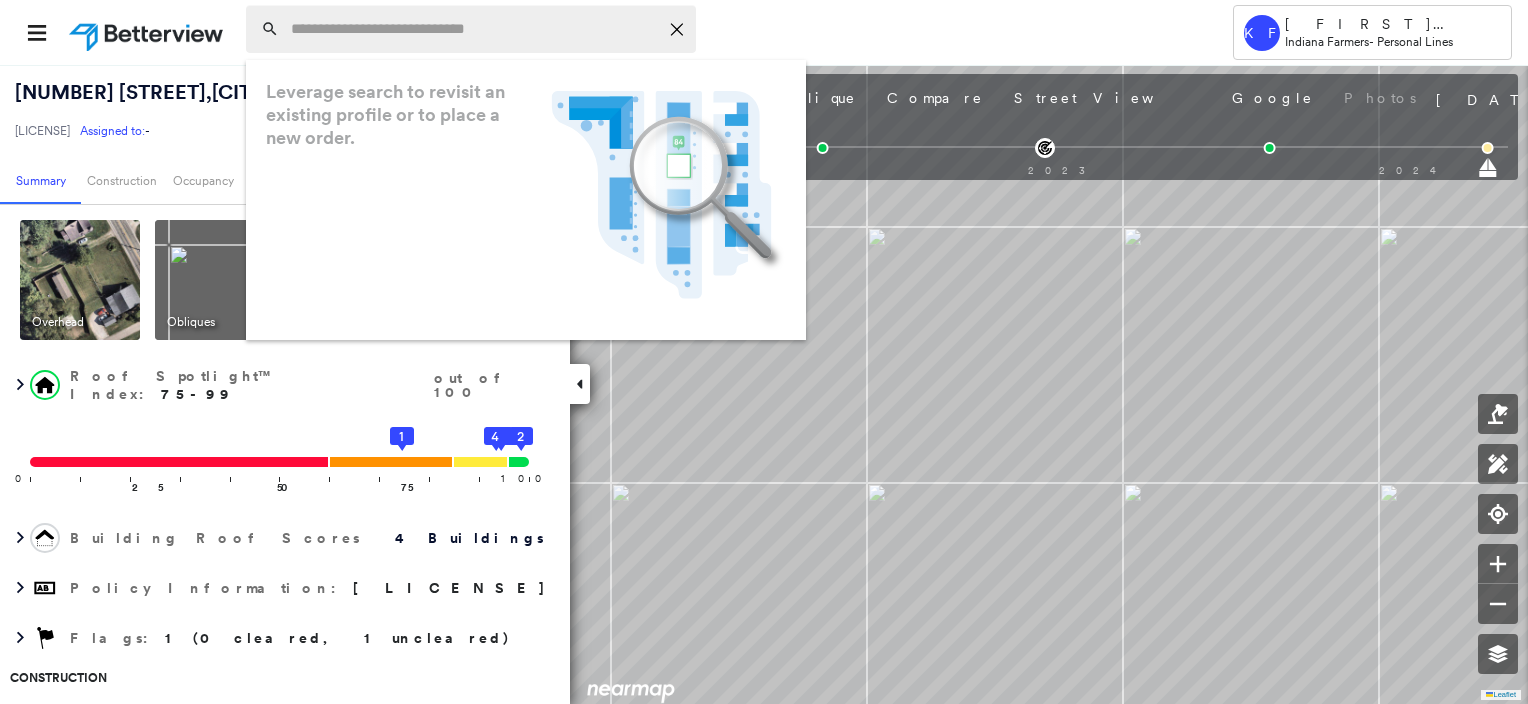 paste on "**********" 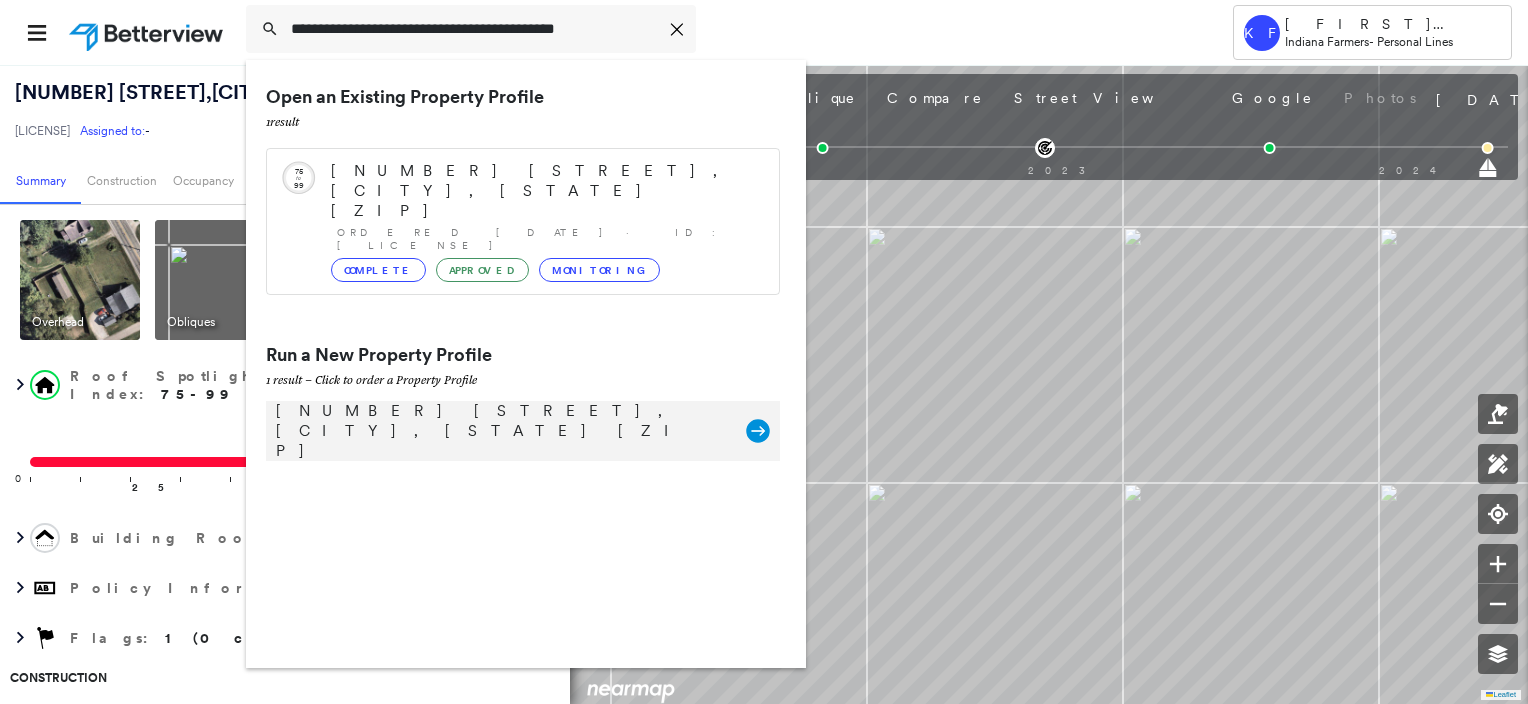 type on "**********" 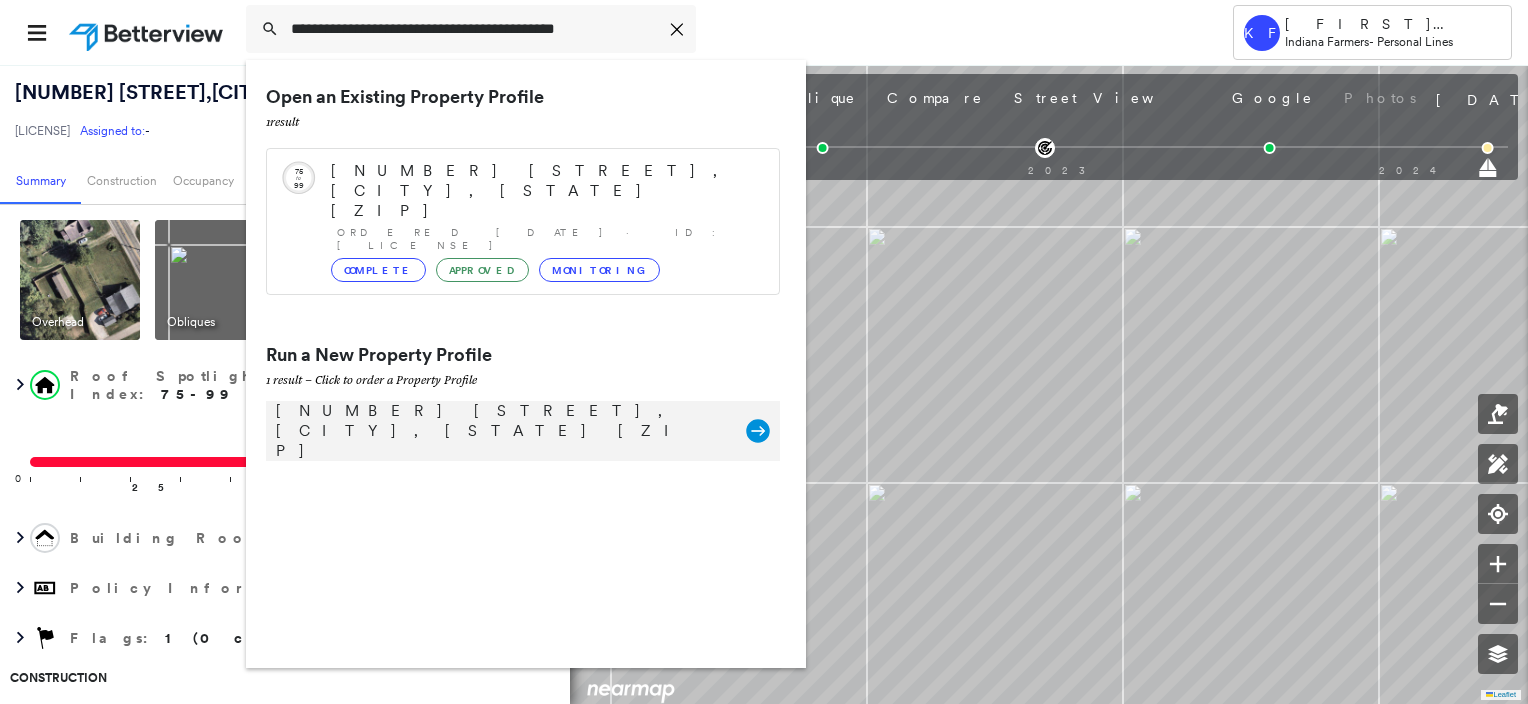 click 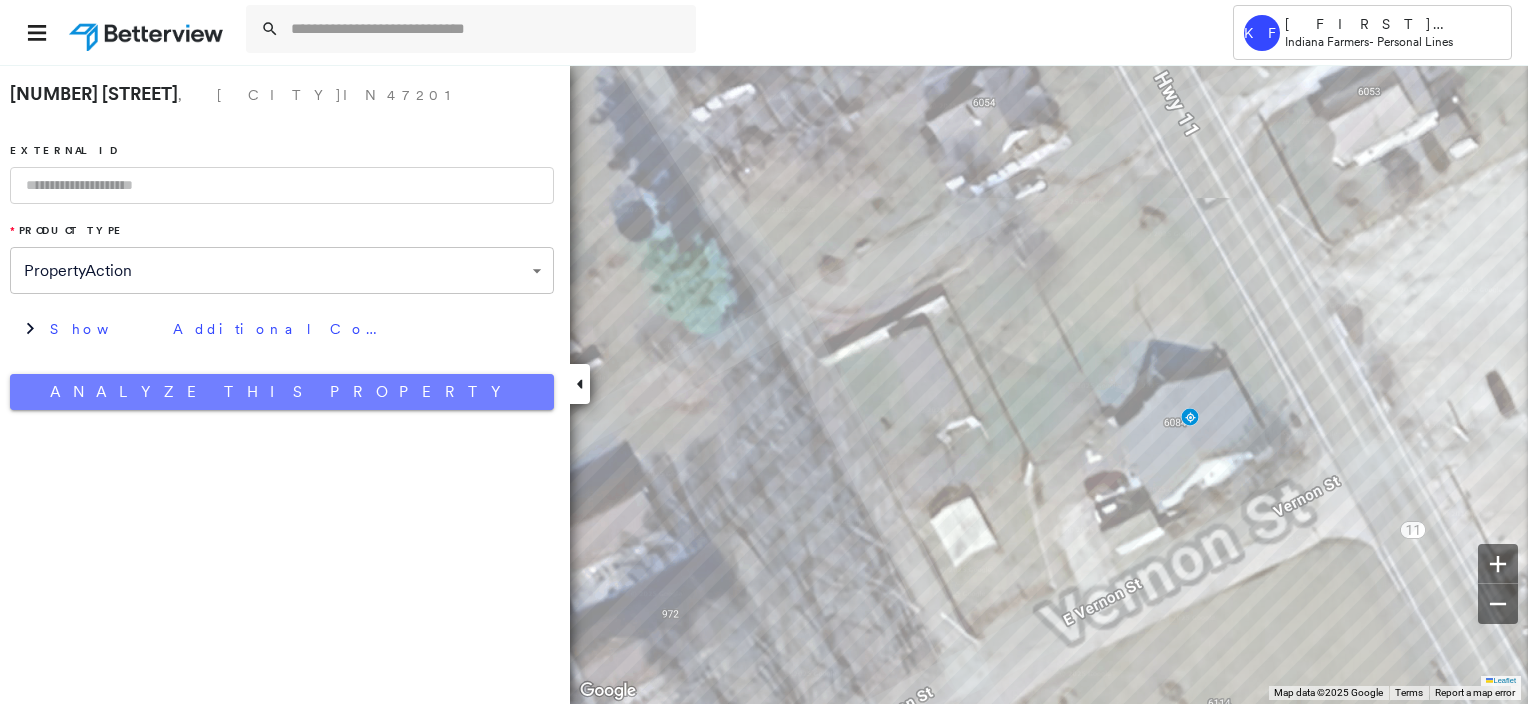 drag, startPoint x: 268, startPoint y: 391, endPoint x: 11, endPoint y: 373, distance: 257.62958 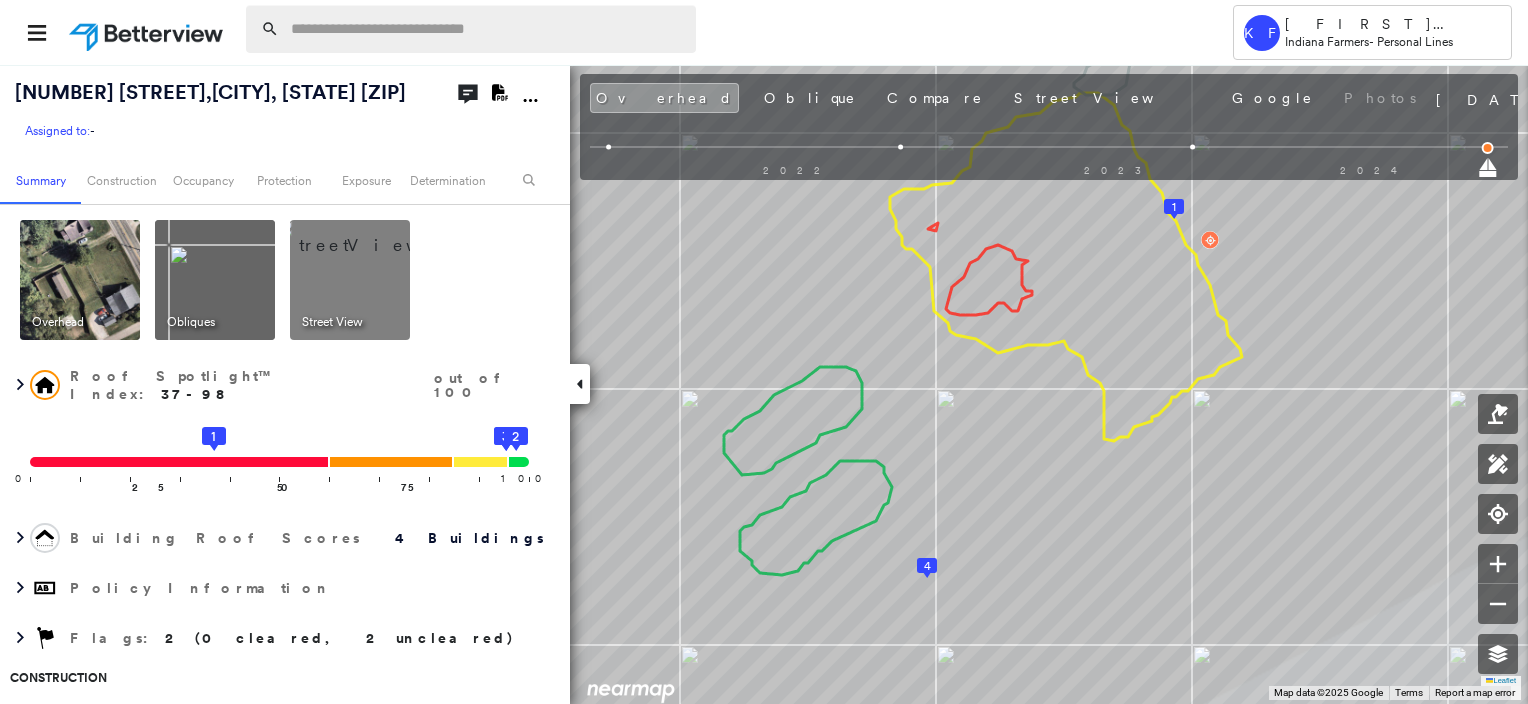 click at bounding box center [487, 29] 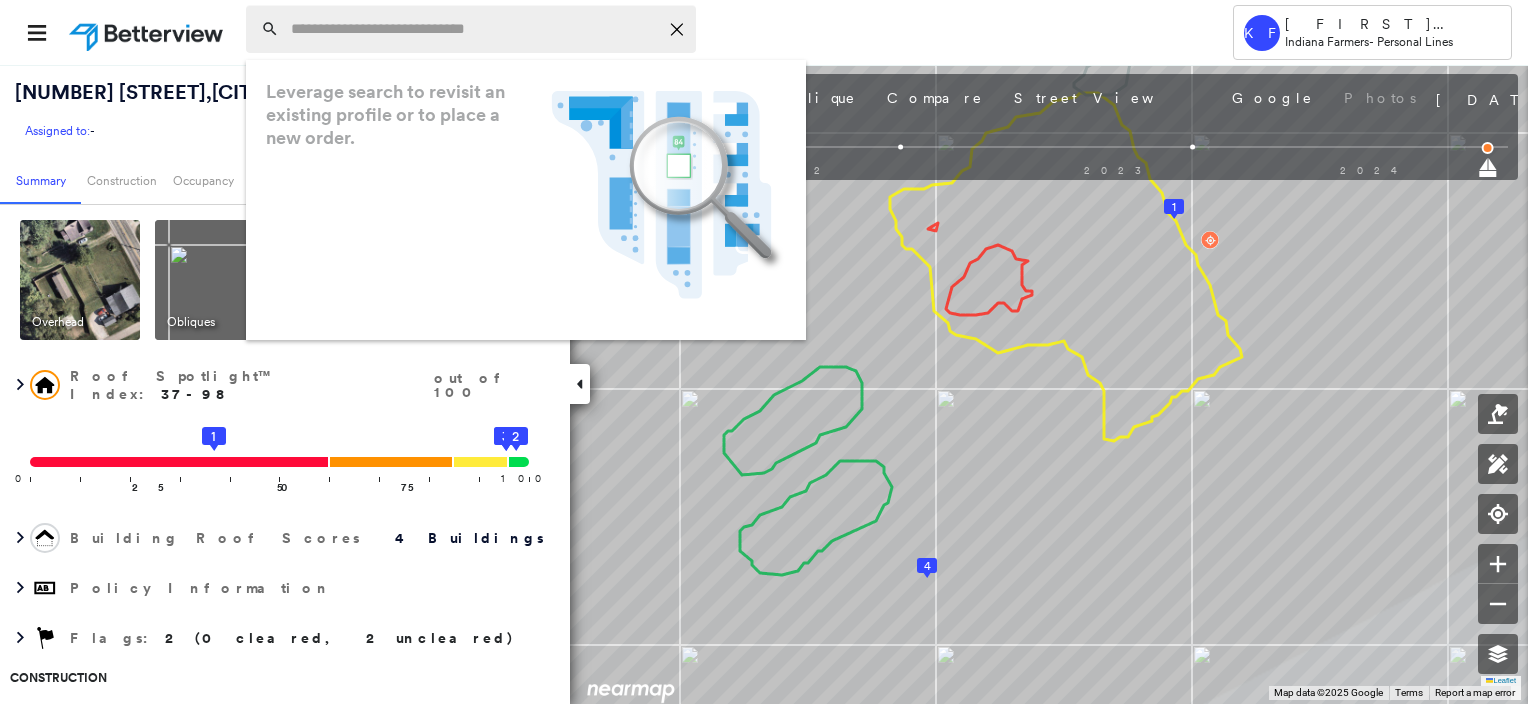 paste on "**********" 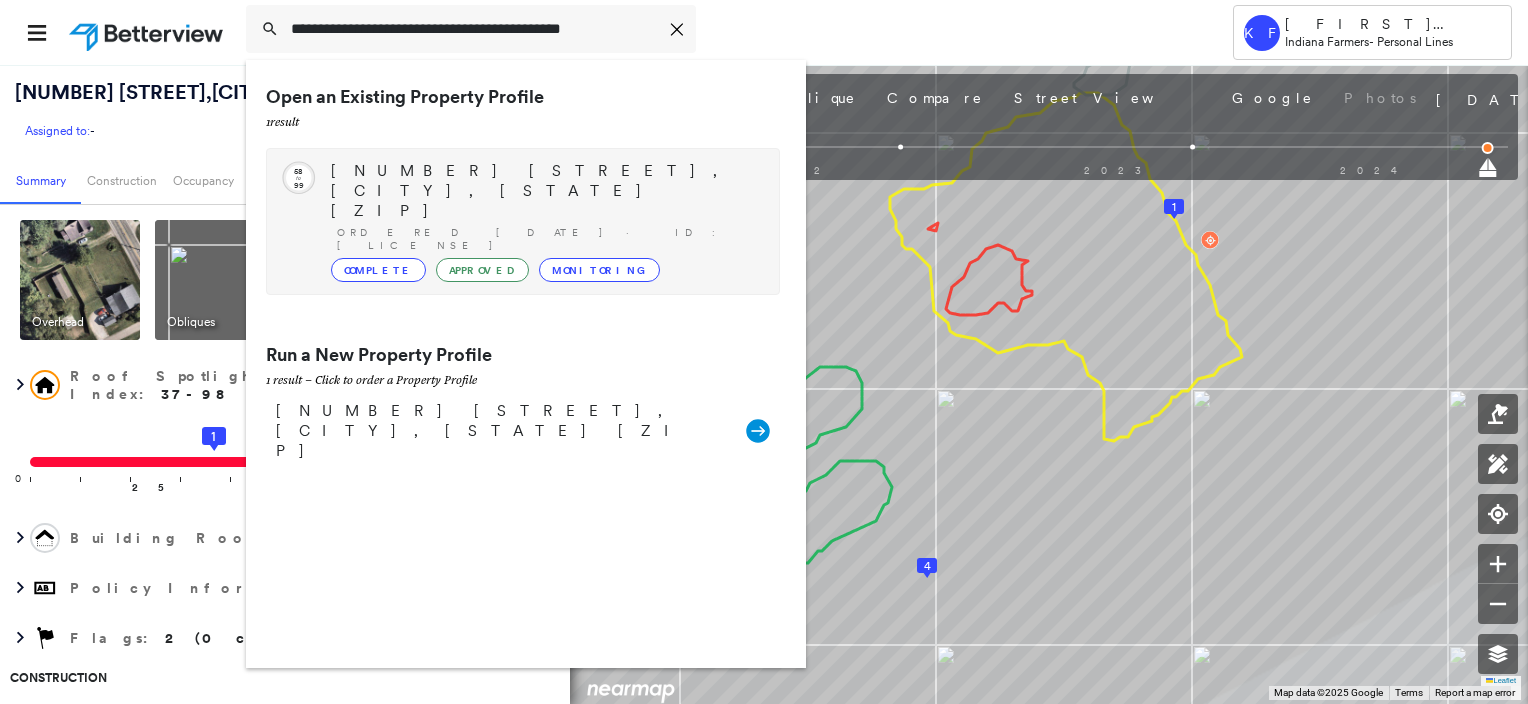 type on "**********" 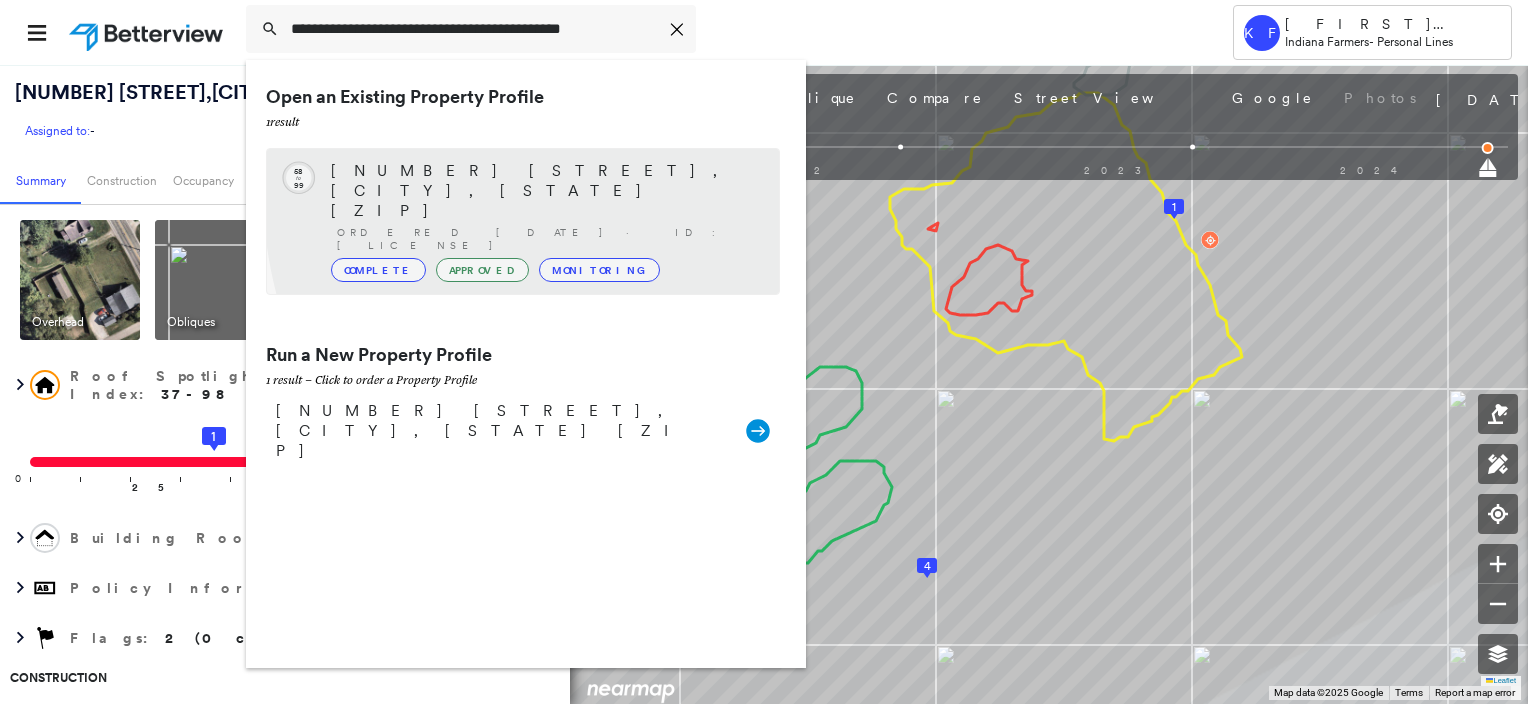 click on "Ordered 01/21/23 · ID: HOM2062420" at bounding box center (548, 239) 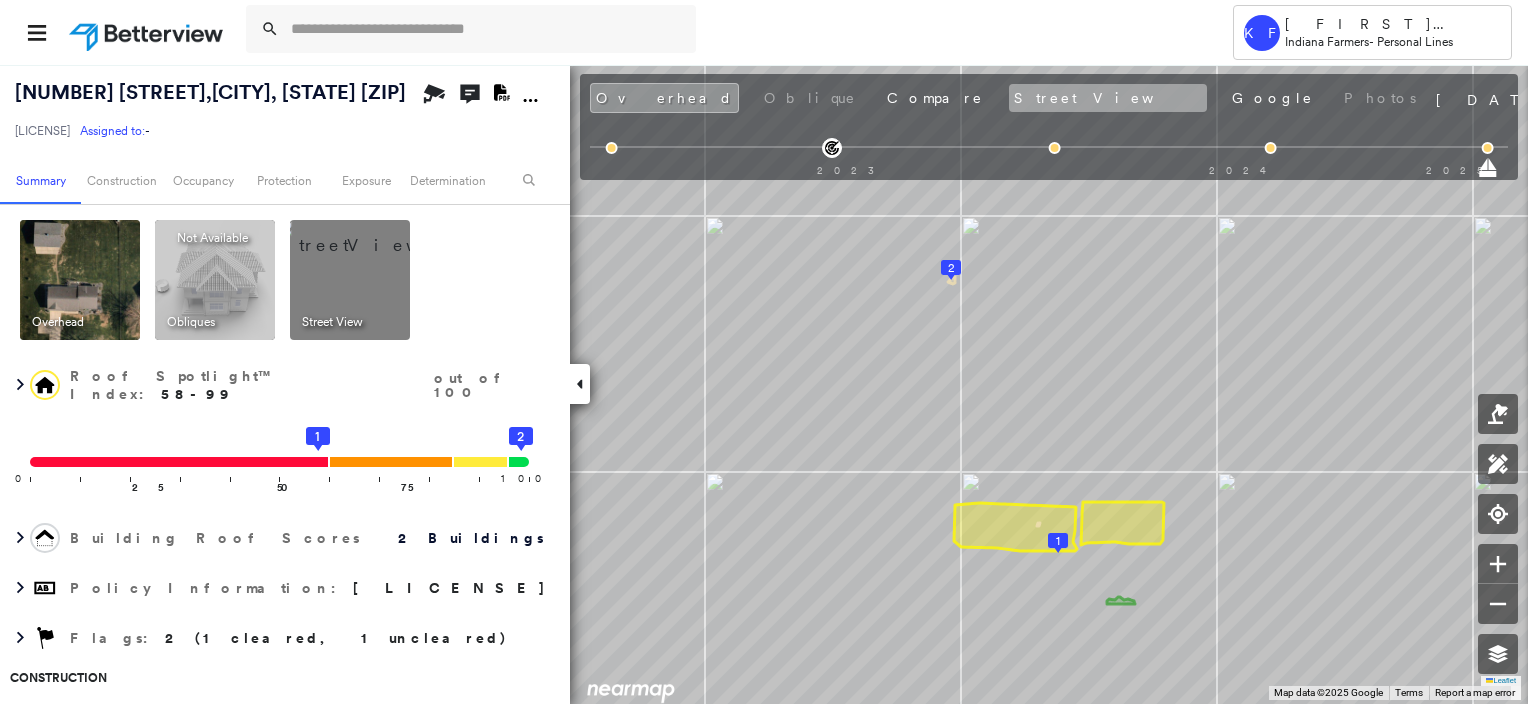 click on "Street View" at bounding box center (1108, 98) 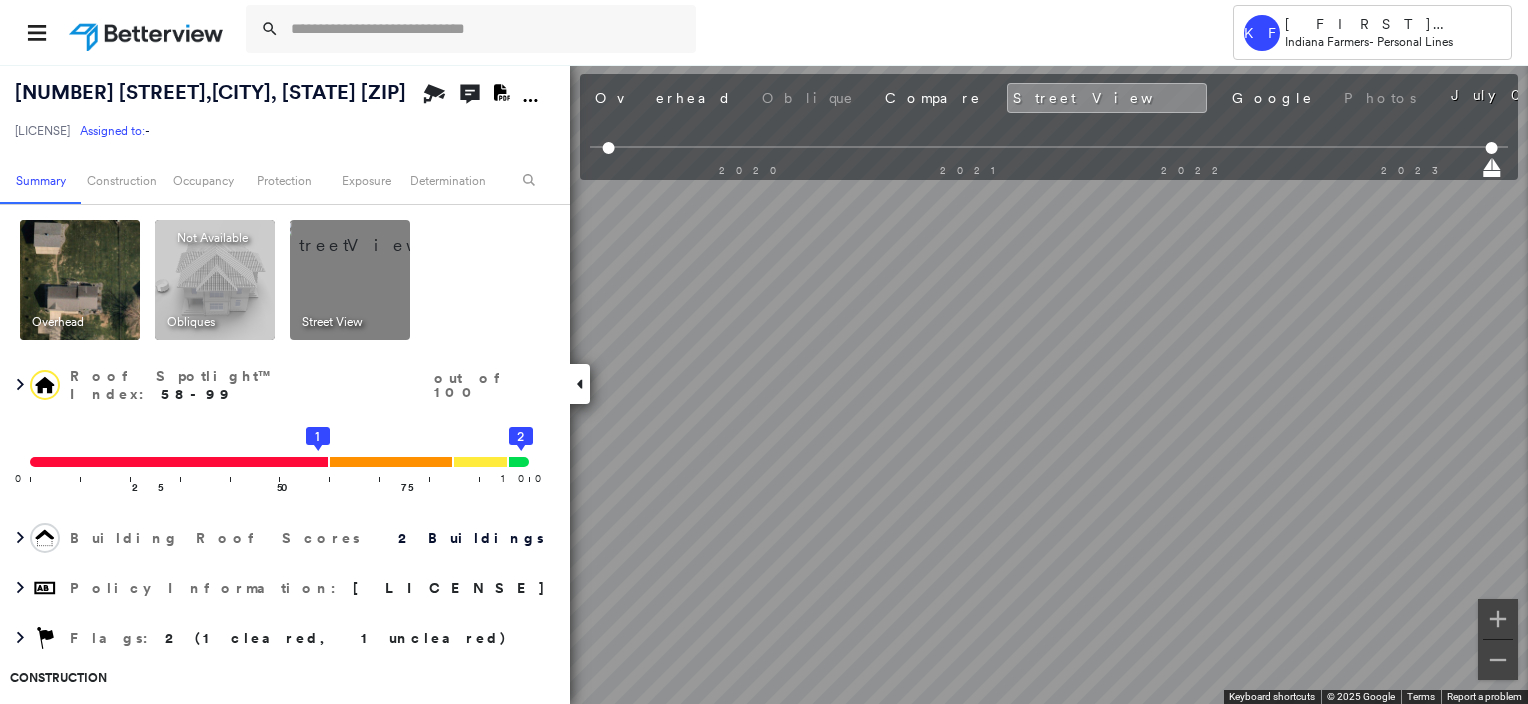 click on "Tower KF Kelly Franklin Indiana Farmers  -   Personal Lines 69785 COUNTY ROAD 21 ,  NEW PARIS, IN 46553 HOM2062420 Assigned to:  - Assigned to:  - HOM2062420 Assigned to:  - Open Comments Download PDF Report Summary Construction Occupancy Protection Exposure Determination Overhead Obliques Not Available ; Street View Roof Spotlight™ Index :  58-99 out of 100 0 100 25 50 75 1 2 Building Roof Scores 2 Buildings Policy Information :  HOM2062420 Flags :  2 (1 cleared, 1 uncleared) Construction Roof Spotlights :  Staining, Overhang, Vent Property Features Roof Size & Shape :  2 buildings  Occupancy Place Detail Google - Places Smarty Streets - Surrounding Properties TripAdvisor - Nearest Locations National Registry of Historic Places Protection US Fire Administration: Nearest Fire Stations Exposure Additional Perils FEMA Risk Index Determination Flags :  2 (1 cleared, 1 uncleared) Uncleared Flags (1) Cleared Flags  (1) Med Medium Priority Roof Score Flagged 01/25/23 Clear Action Taken New Entry History General" at bounding box center (764, 352) 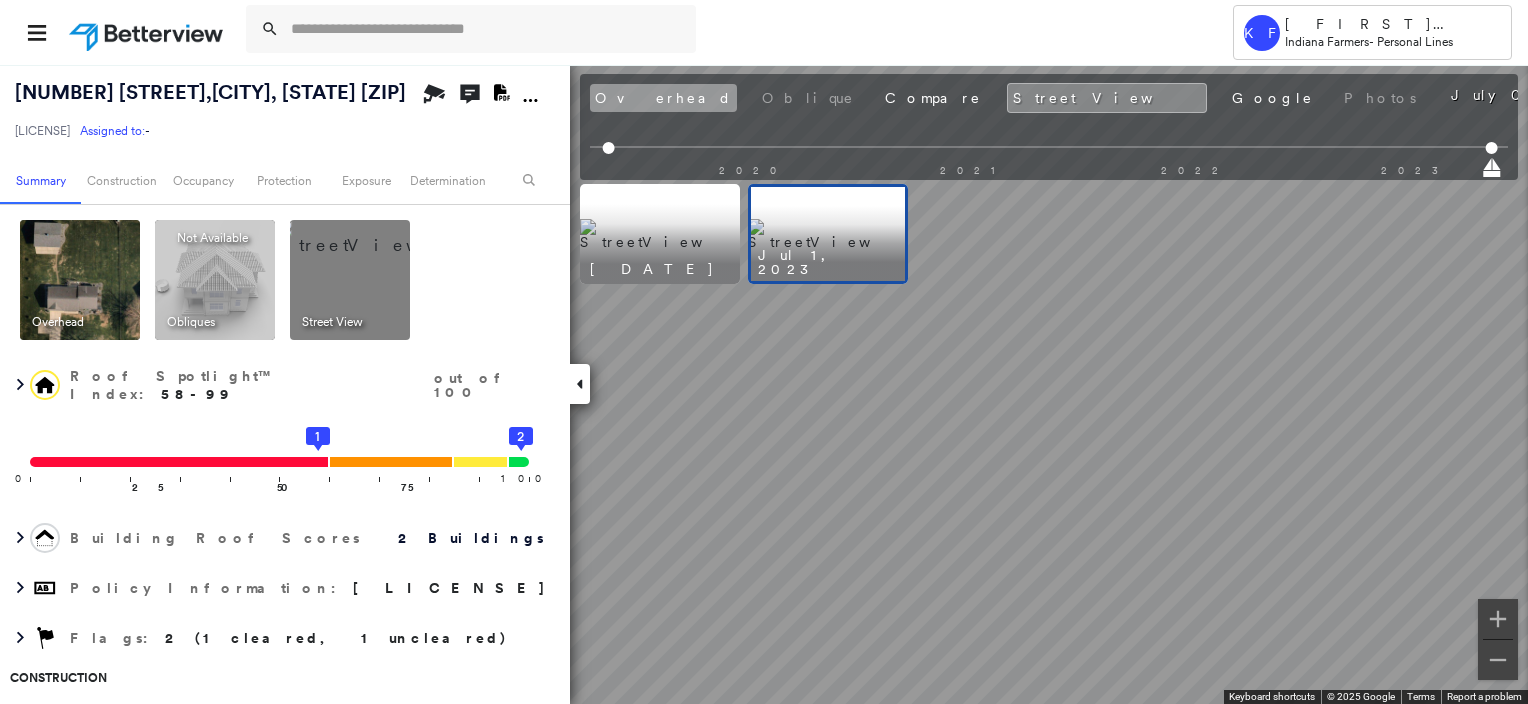 click on "Overhead" at bounding box center [663, 98] 